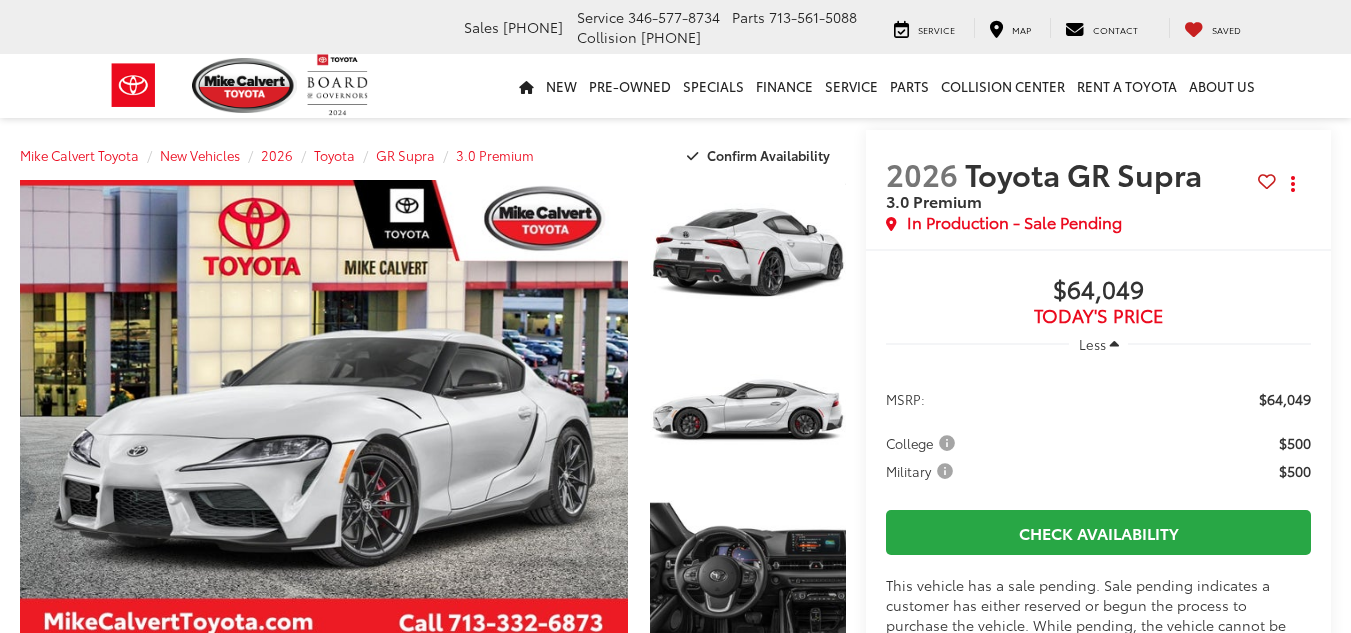 scroll, scrollTop: 0, scrollLeft: 0, axis: both 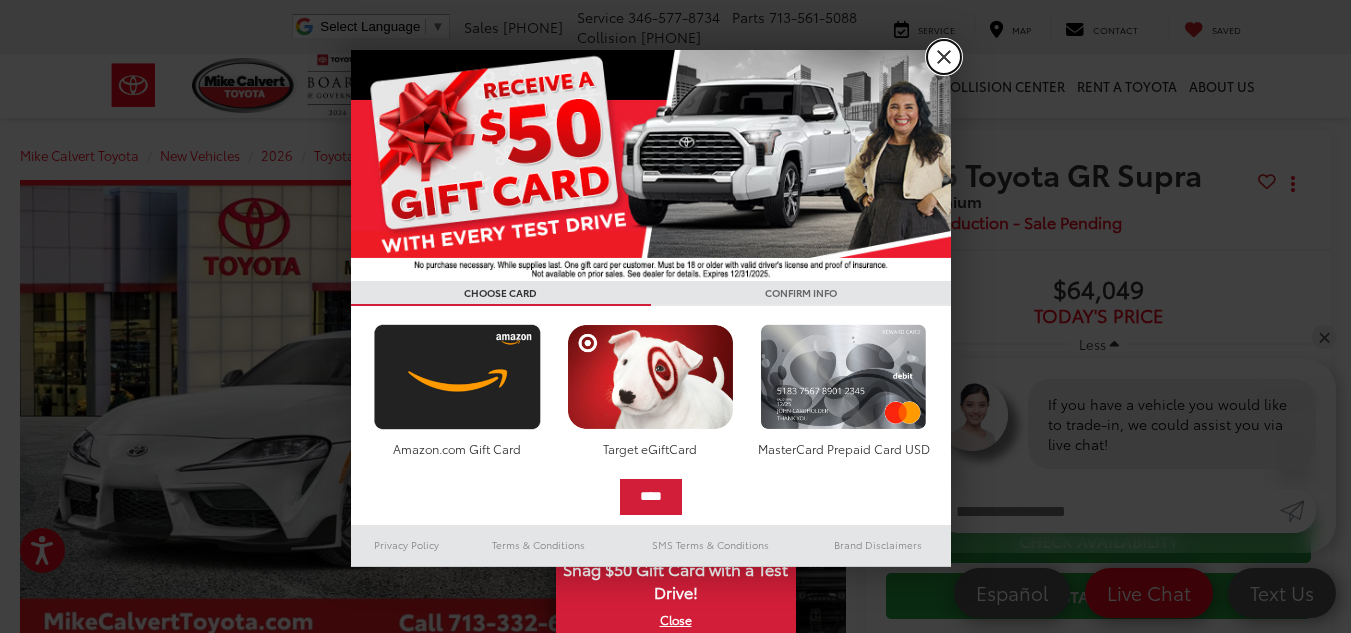 click on "X" at bounding box center [944, 57] 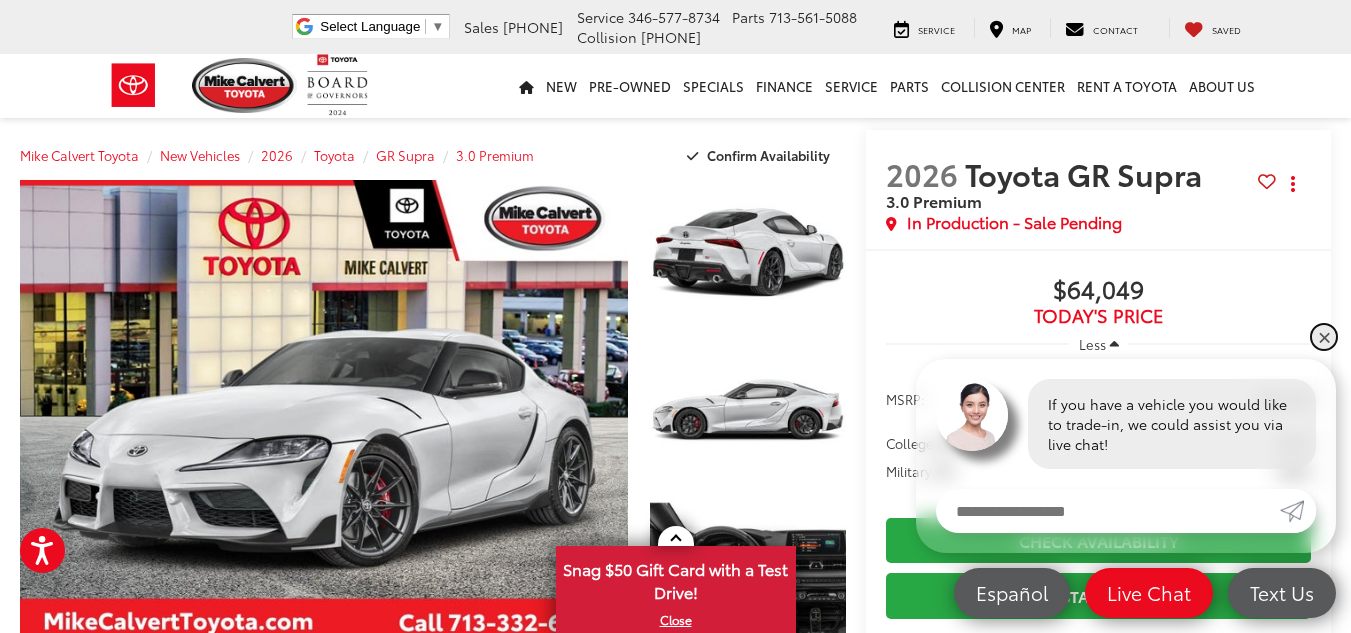 click on "✕" at bounding box center (1324, 337) 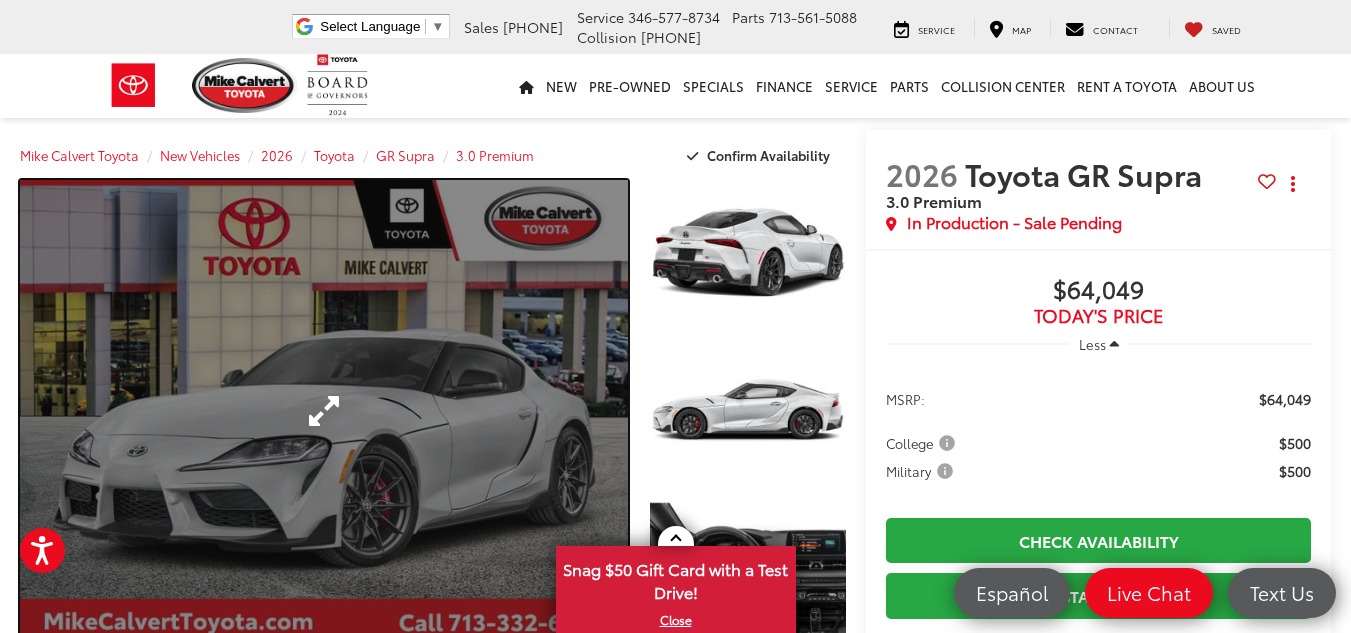 click at bounding box center [324, 411] 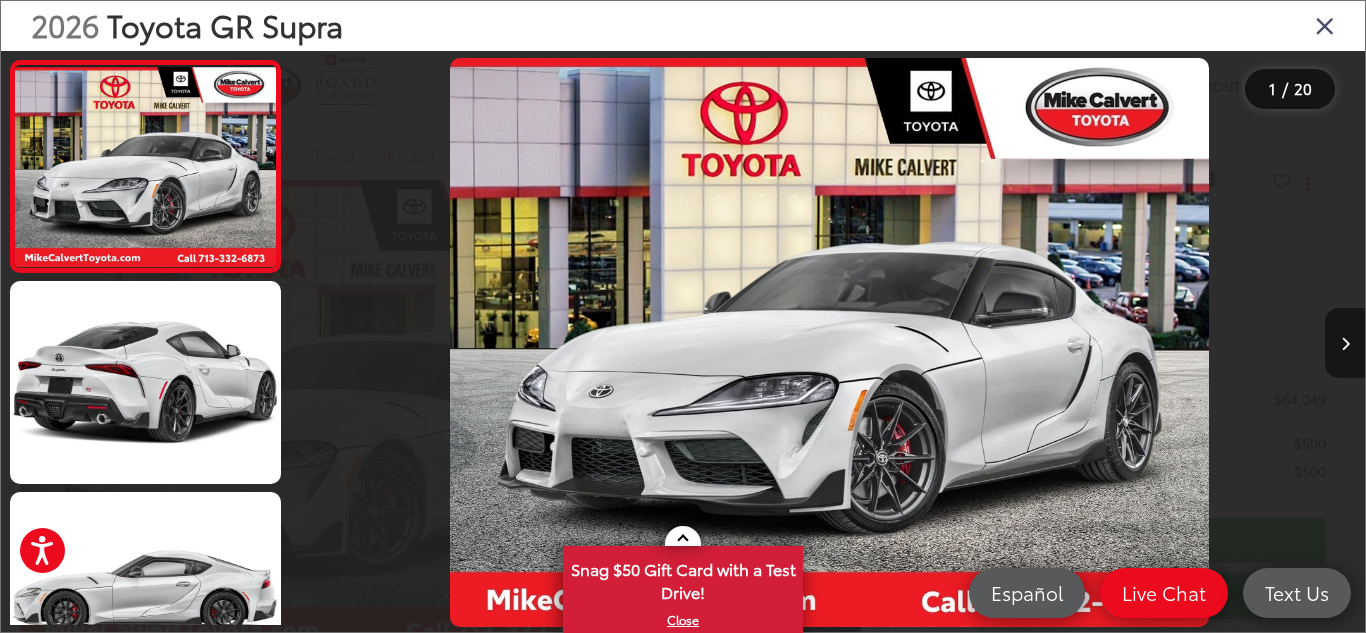 click at bounding box center [1345, 343] 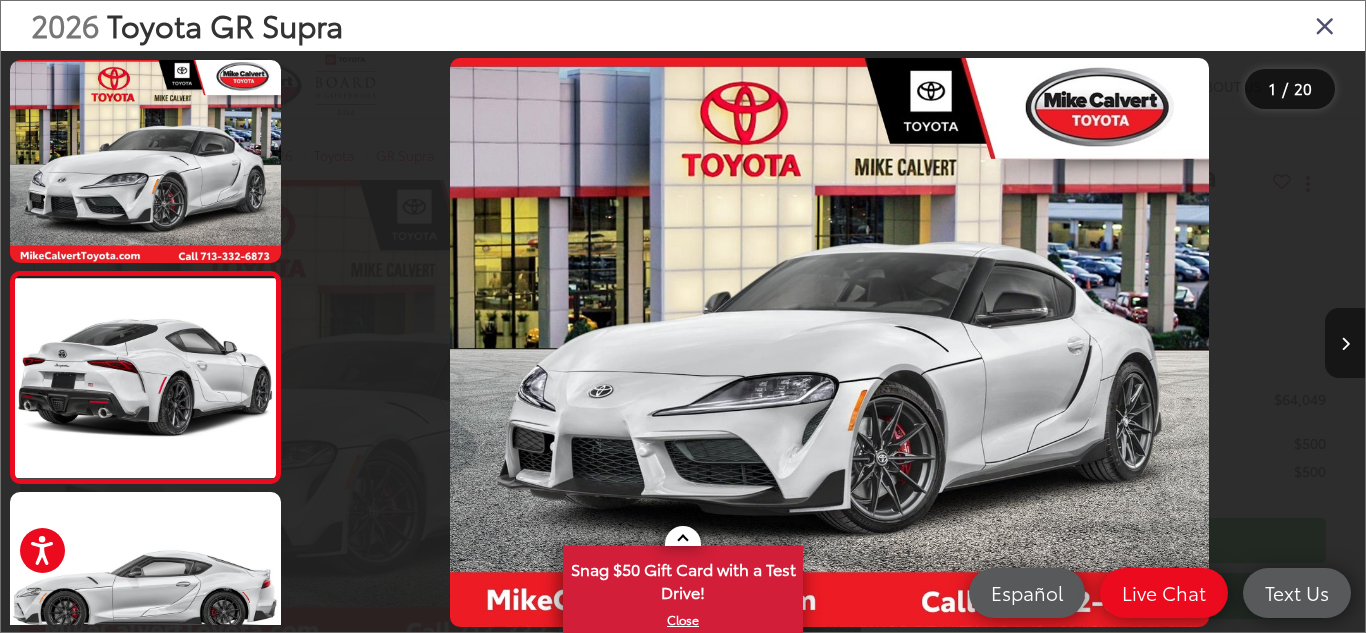 scroll, scrollTop: 0, scrollLeft: 100, axis: horizontal 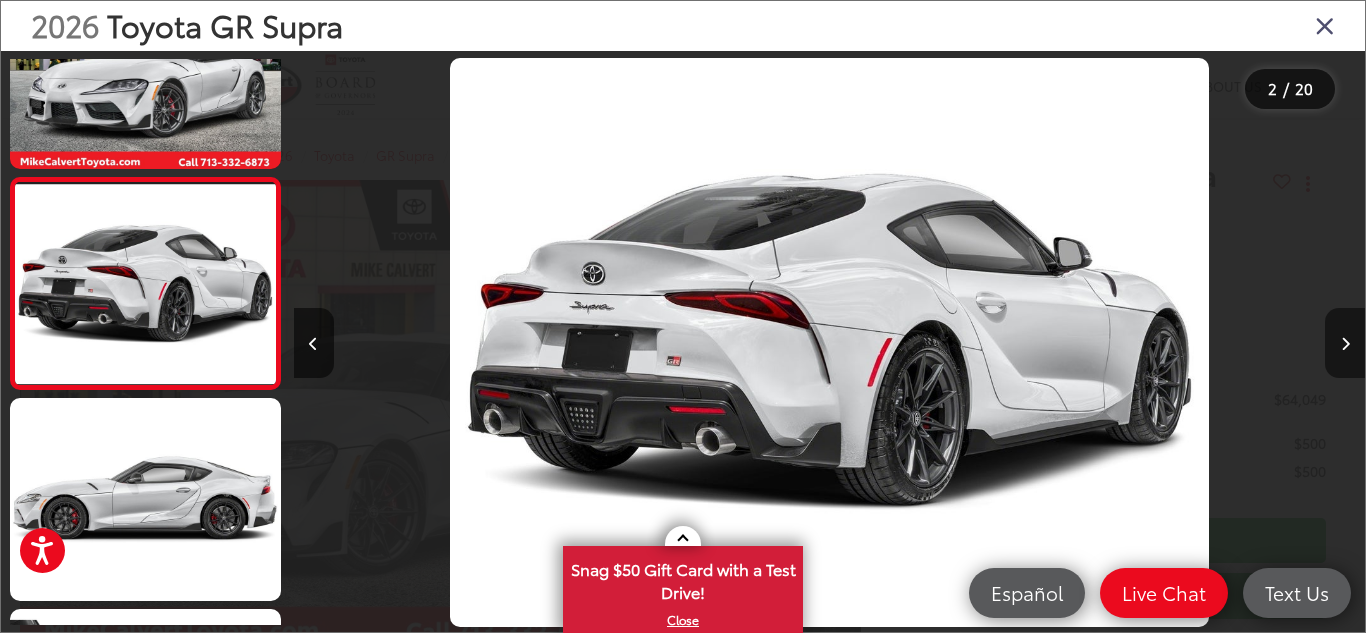 click at bounding box center [1345, 343] 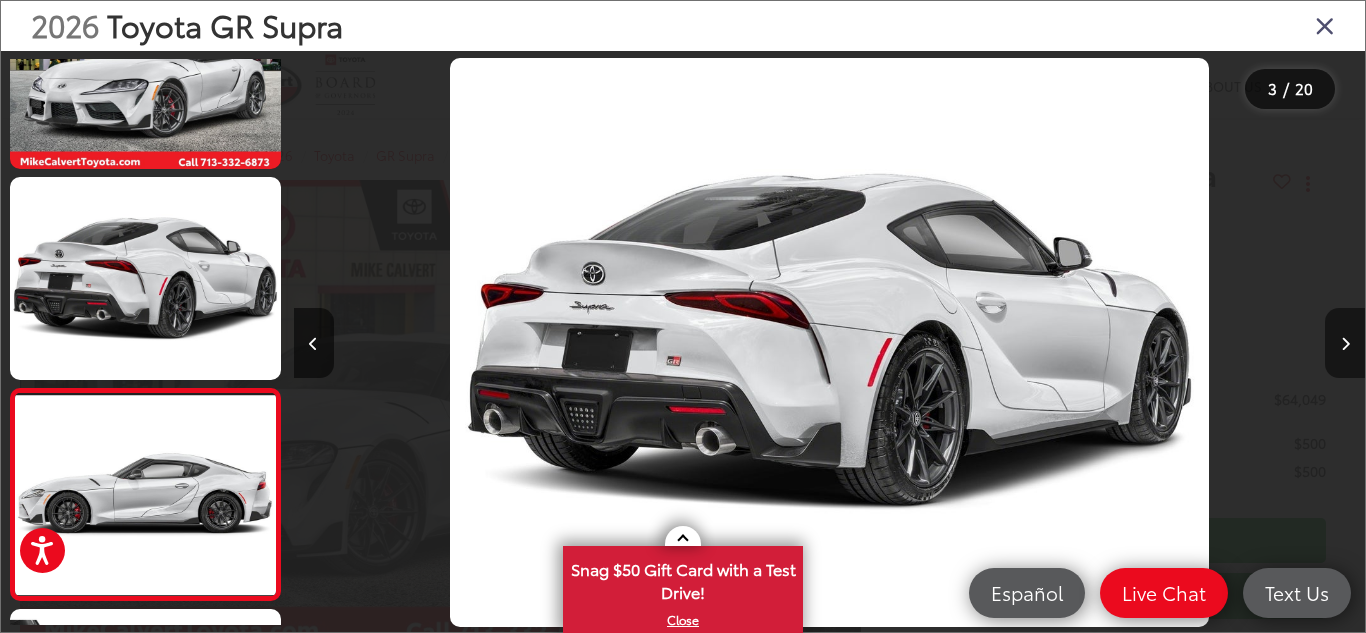 scroll, scrollTop: 0, scrollLeft: 1422, axis: horizontal 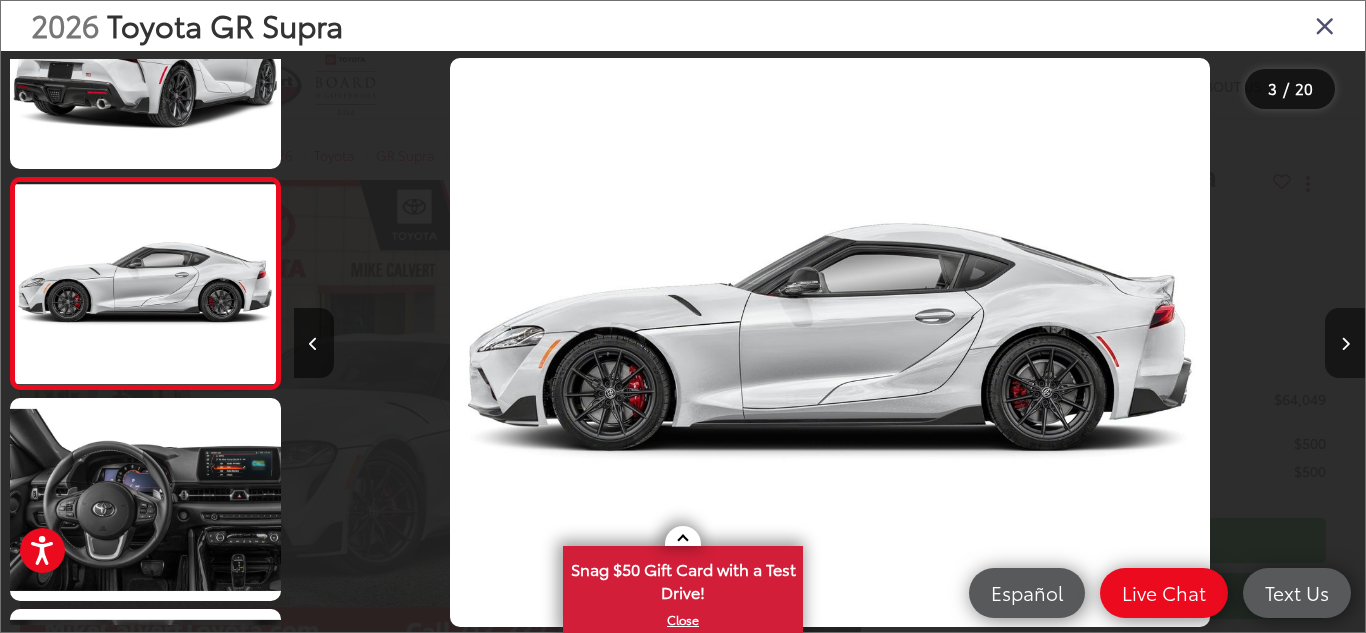 click at bounding box center (1345, 343) 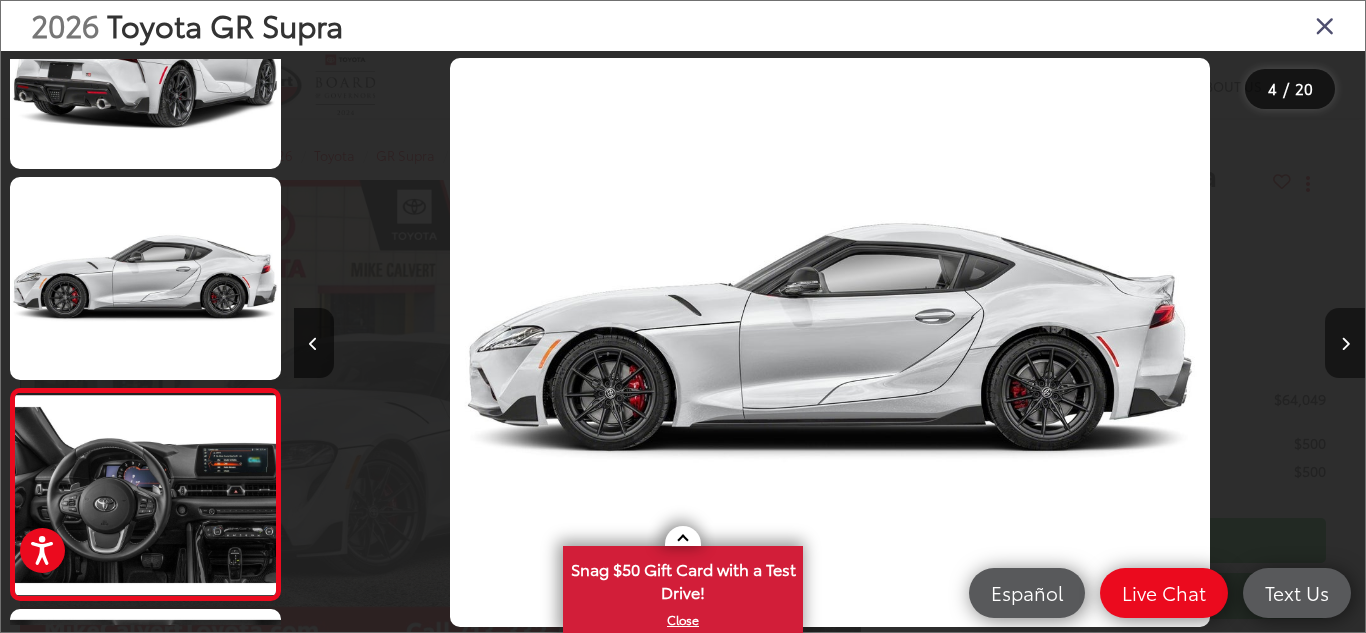 scroll, scrollTop: 0, scrollLeft: 2243, axis: horizontal 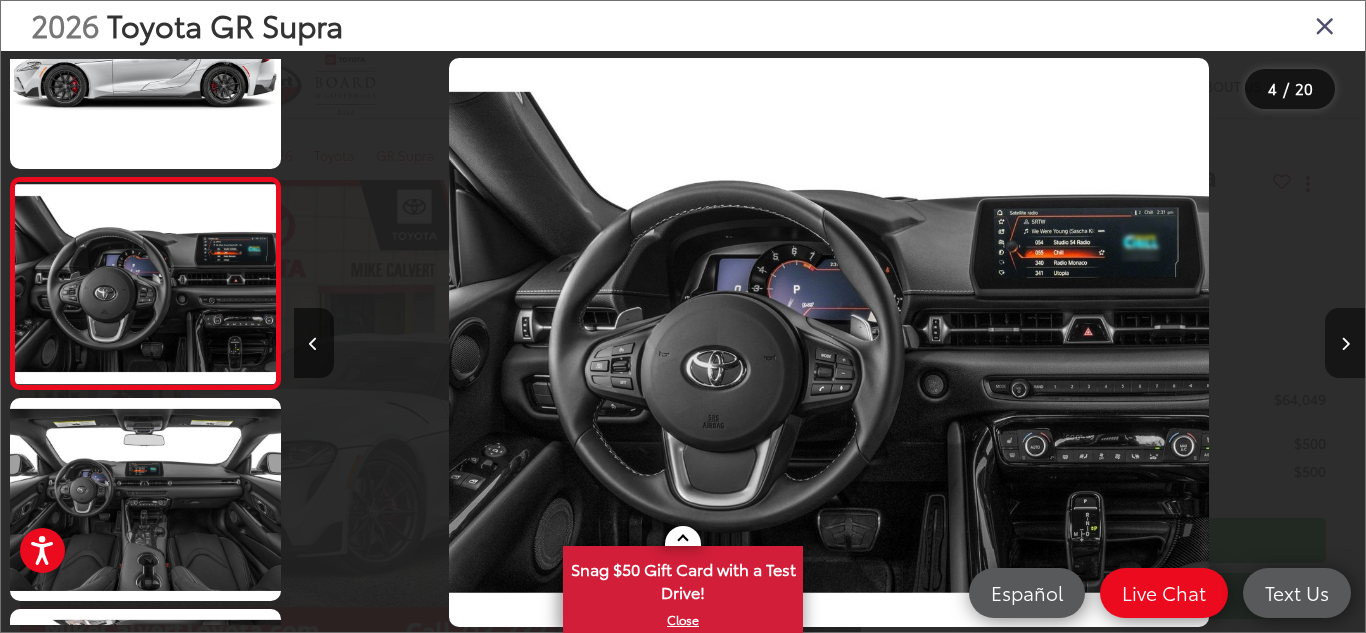click at bounding box center [1345, 344] 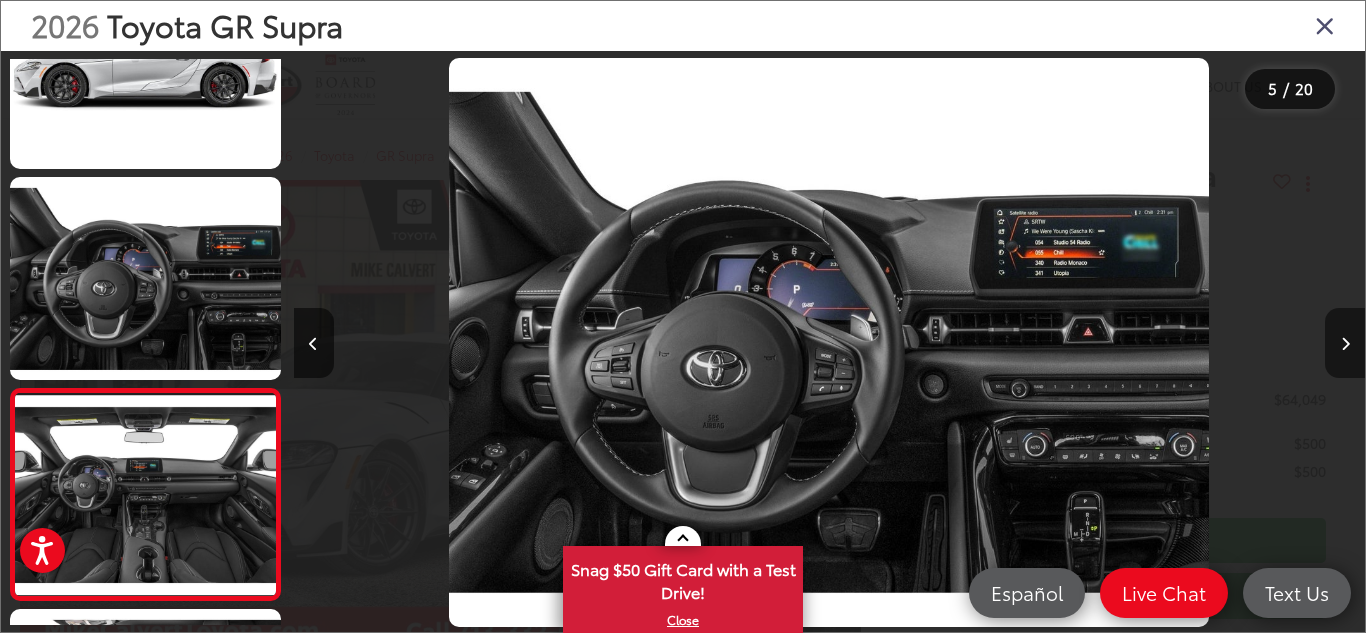 scroll, scrollTop: 0, scrollLeft: 3514, axis: horizontal 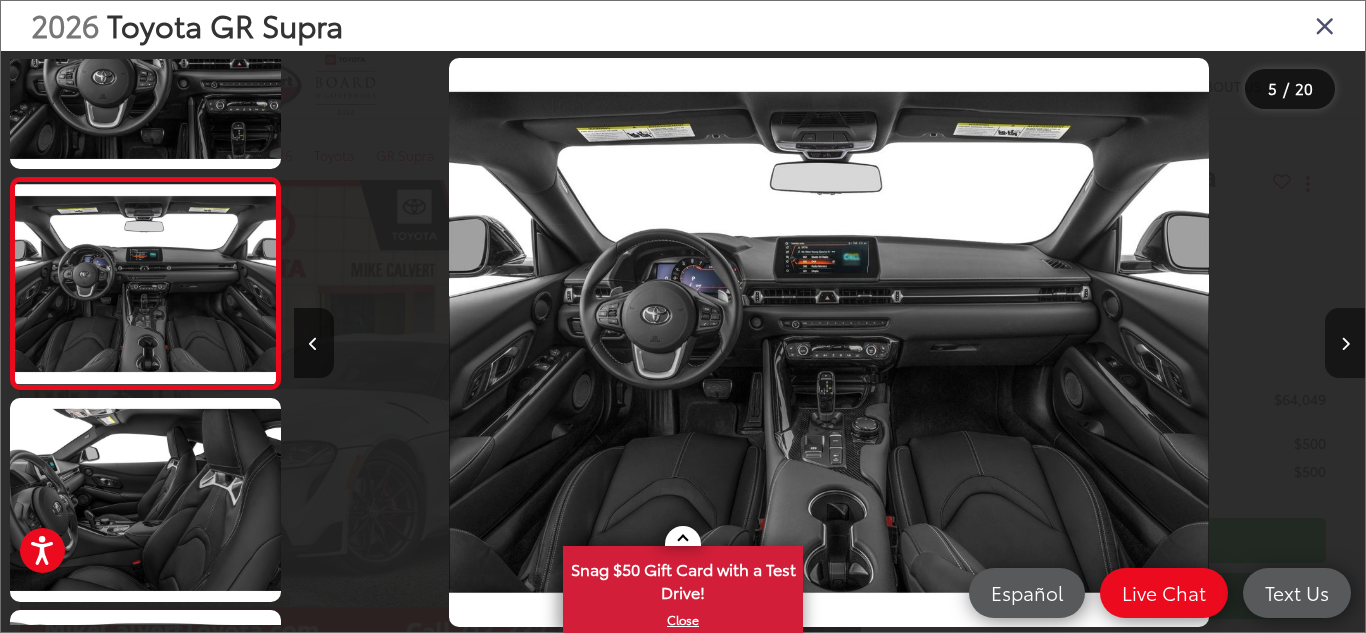click at bounding box center (1345, 344) 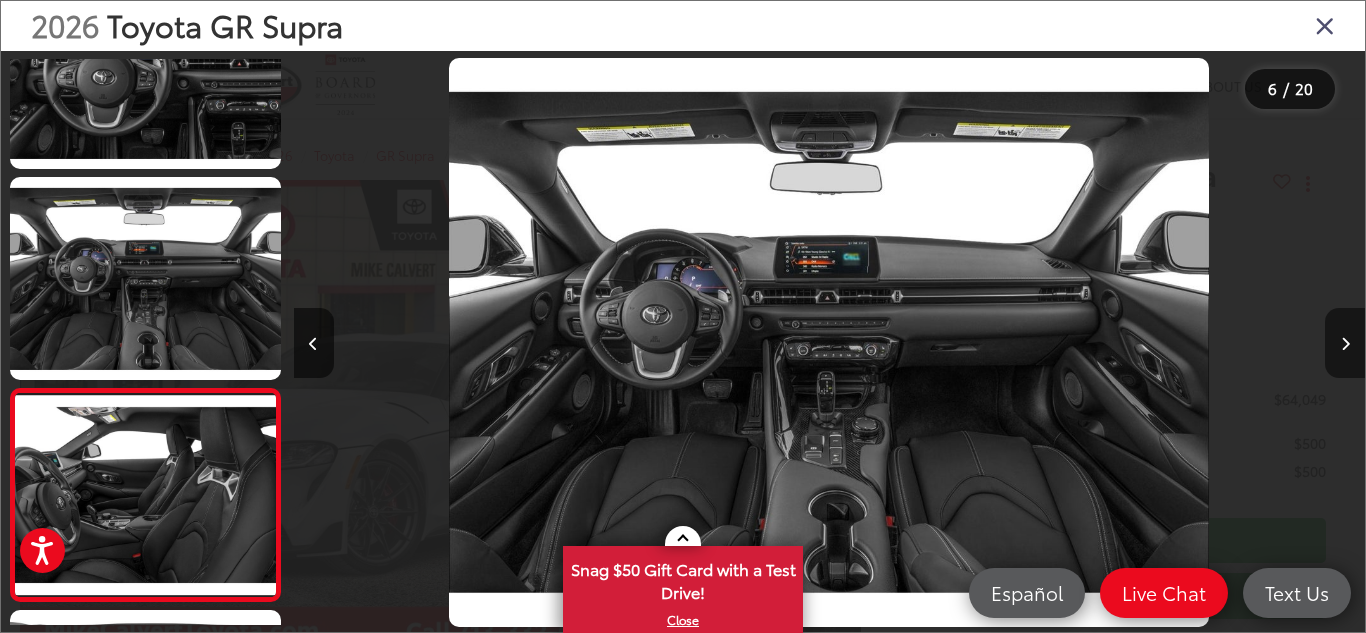 scroll, scrollTop: 0, scrollLeft: 4689, axis: horizontal 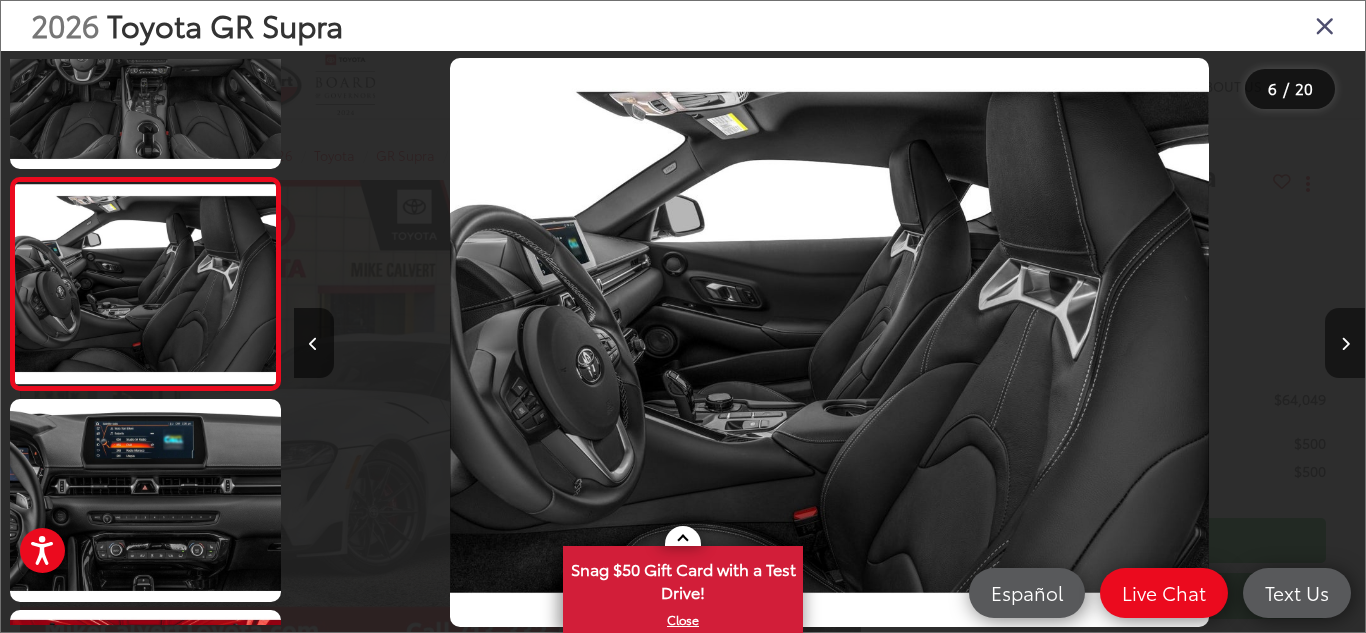 click at bounding box center (1345, 344) 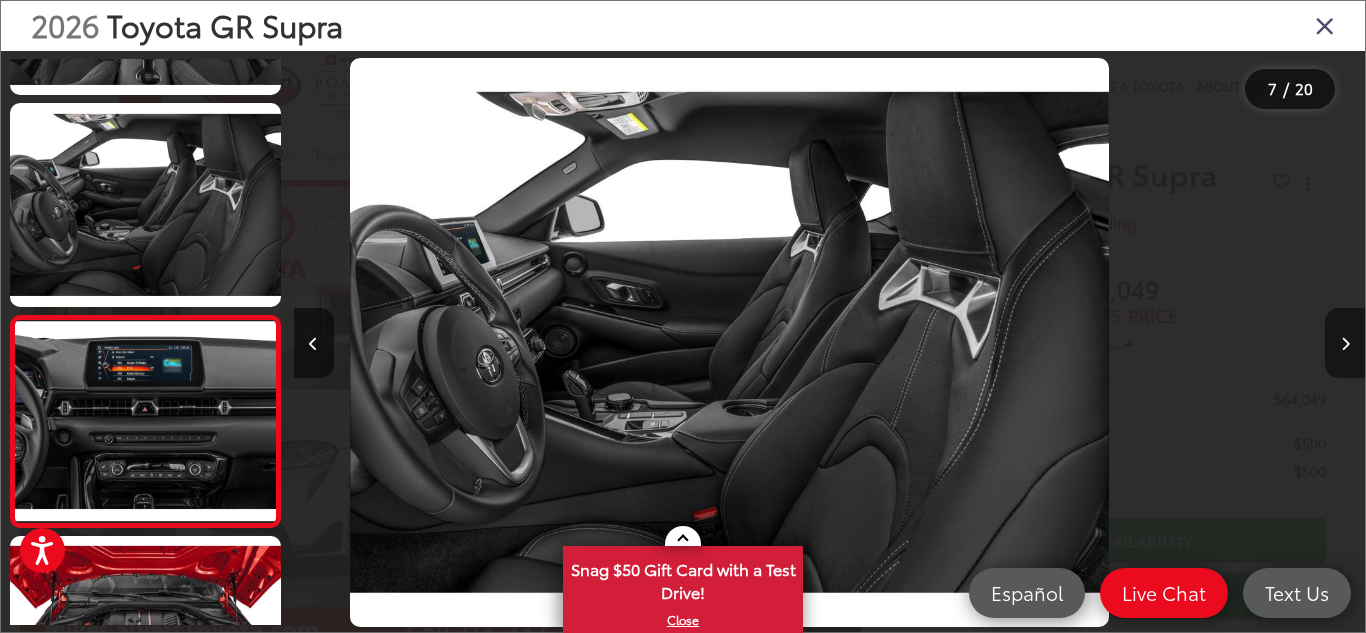 scroll, scrollTop: 1124, scrollLeft: 0, axis: vertical 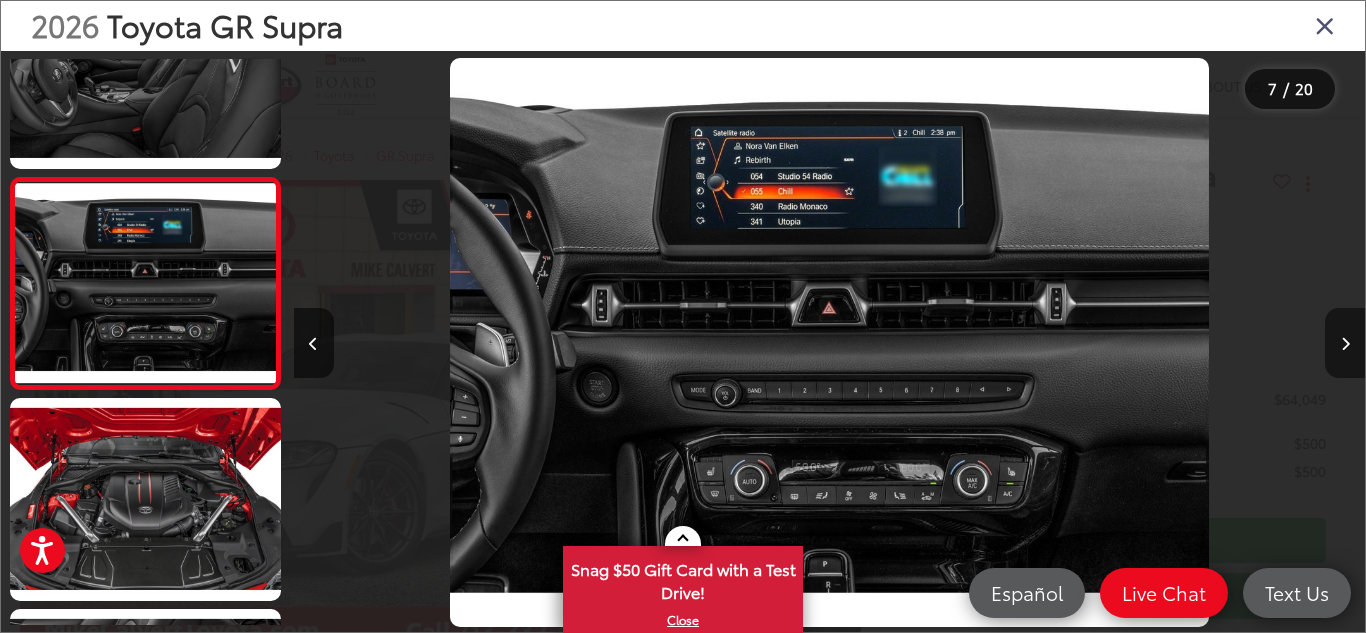 click at bounding box center [1345, 344] 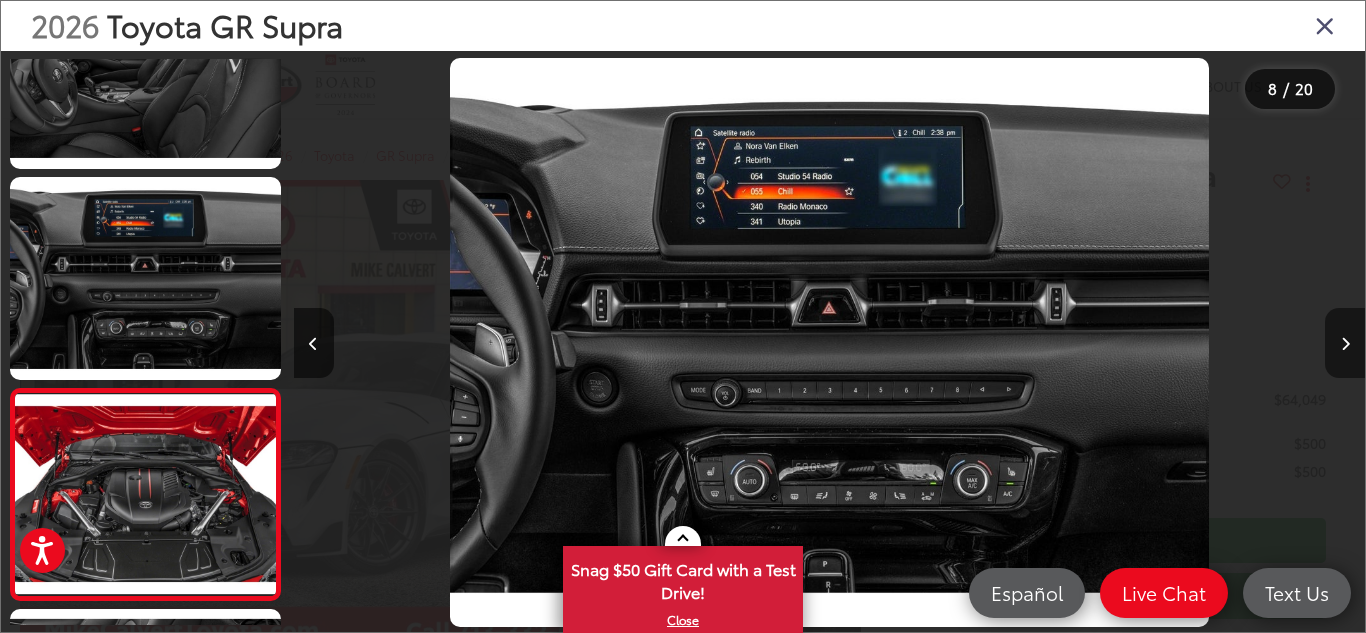 scroll, scrollTop: 0, scrollLeft: 6727, axis: horizontal 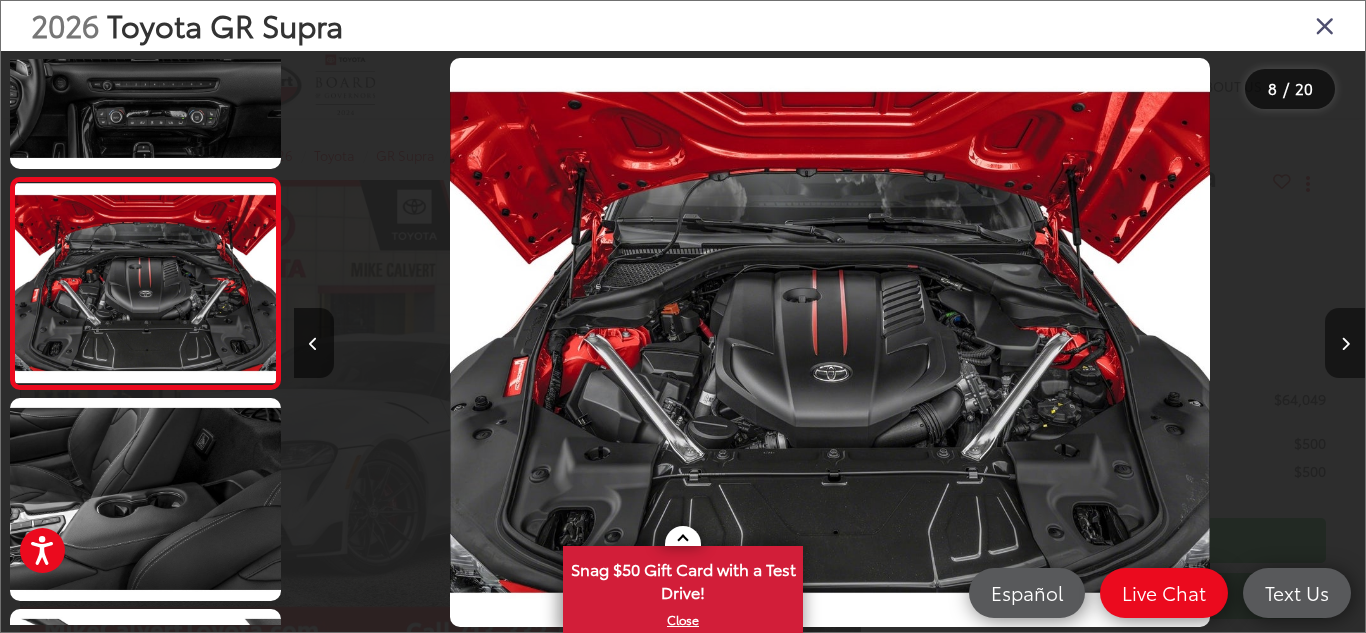 click at bounding box center [1345, 344] 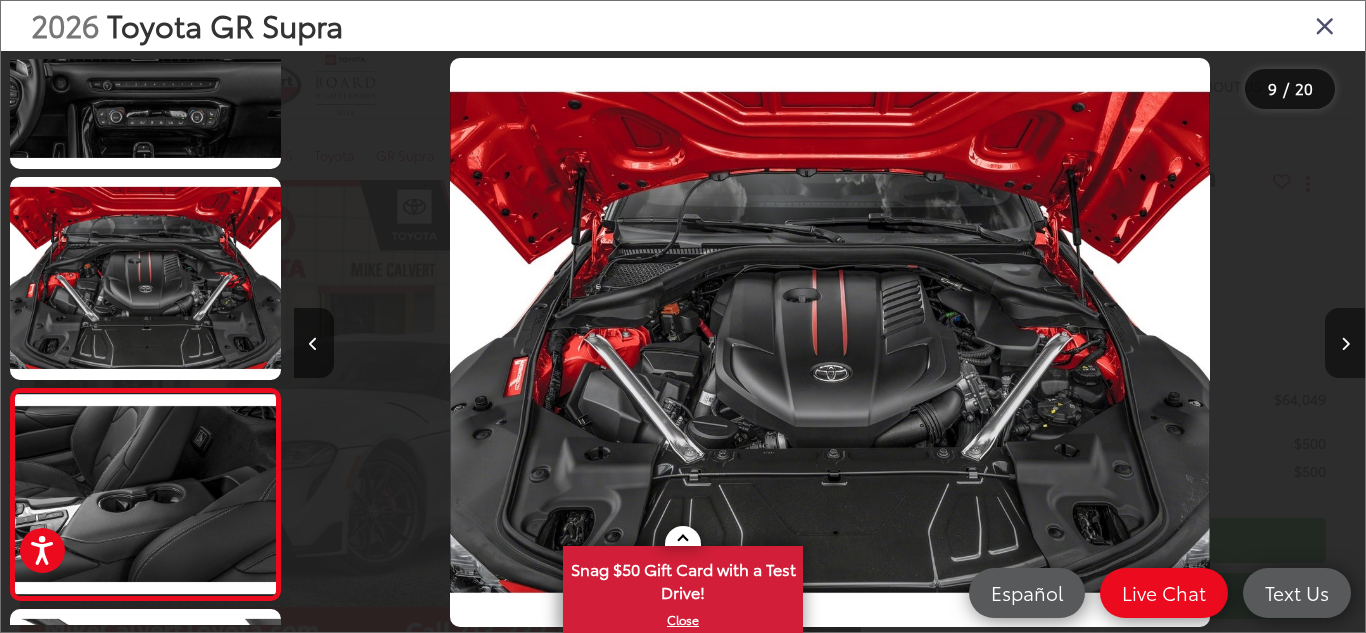 scroll, scrollTop: 0, scrollLeft: 7630, axis: horizontal 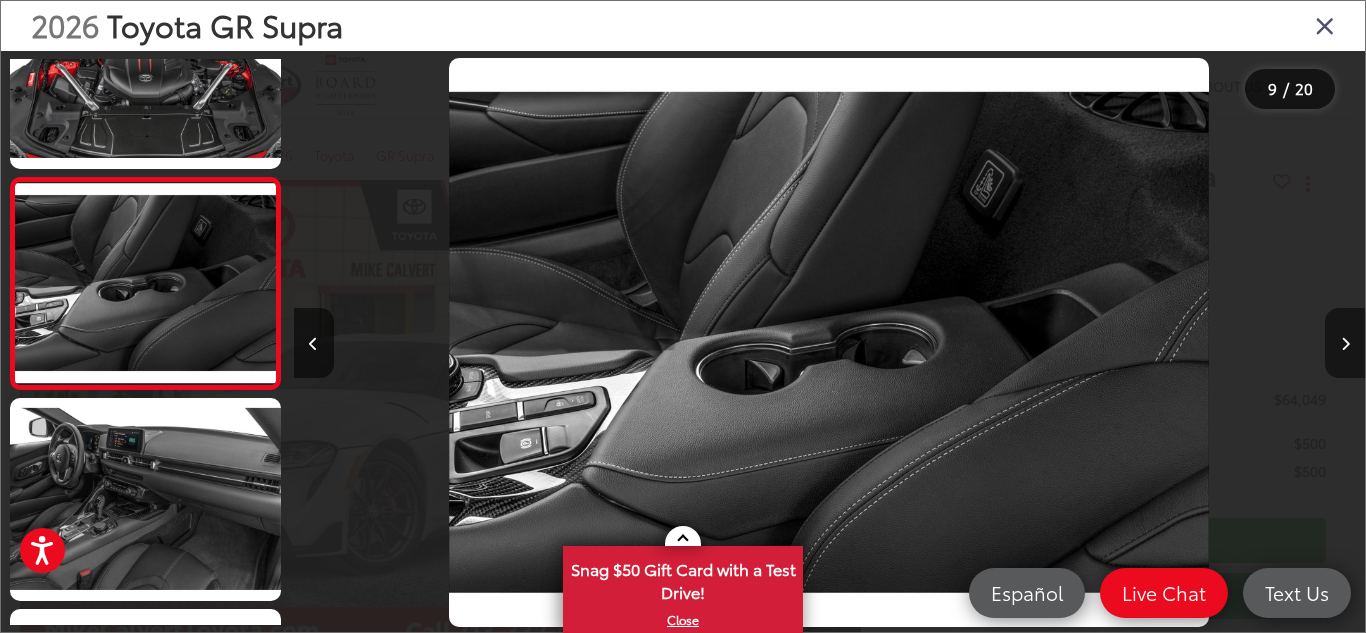click at bounding box center (1345, 344) 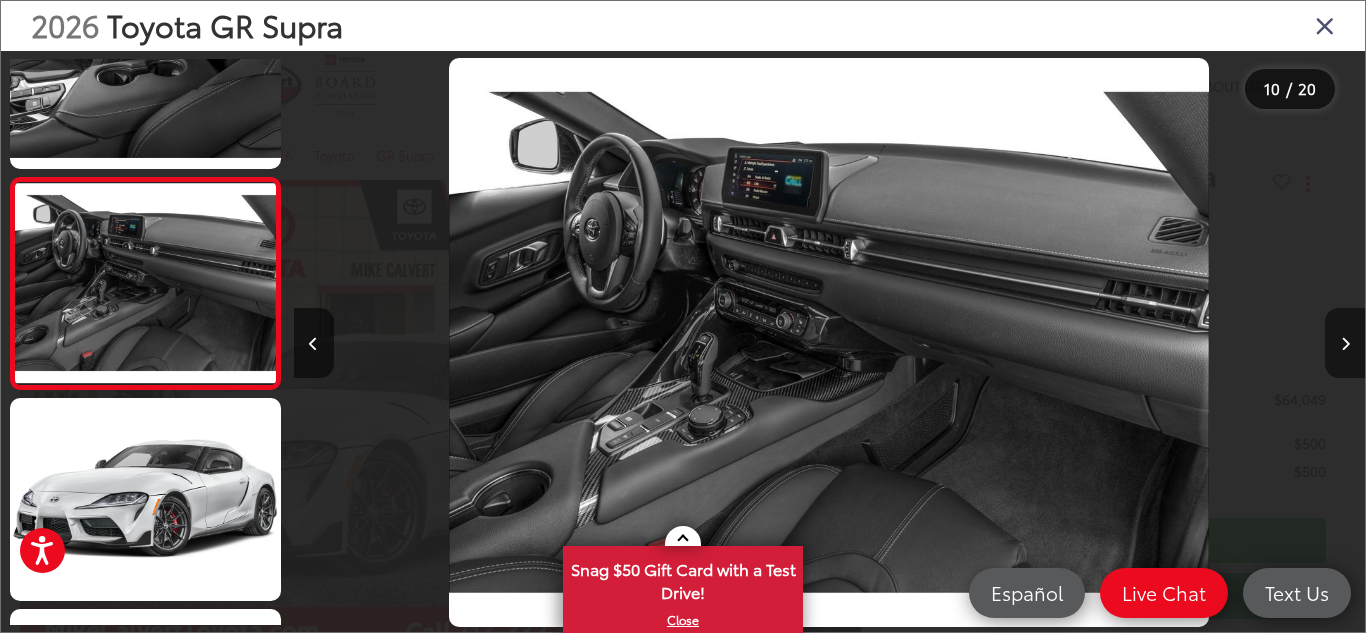 click at bounding box center [1345, 344] 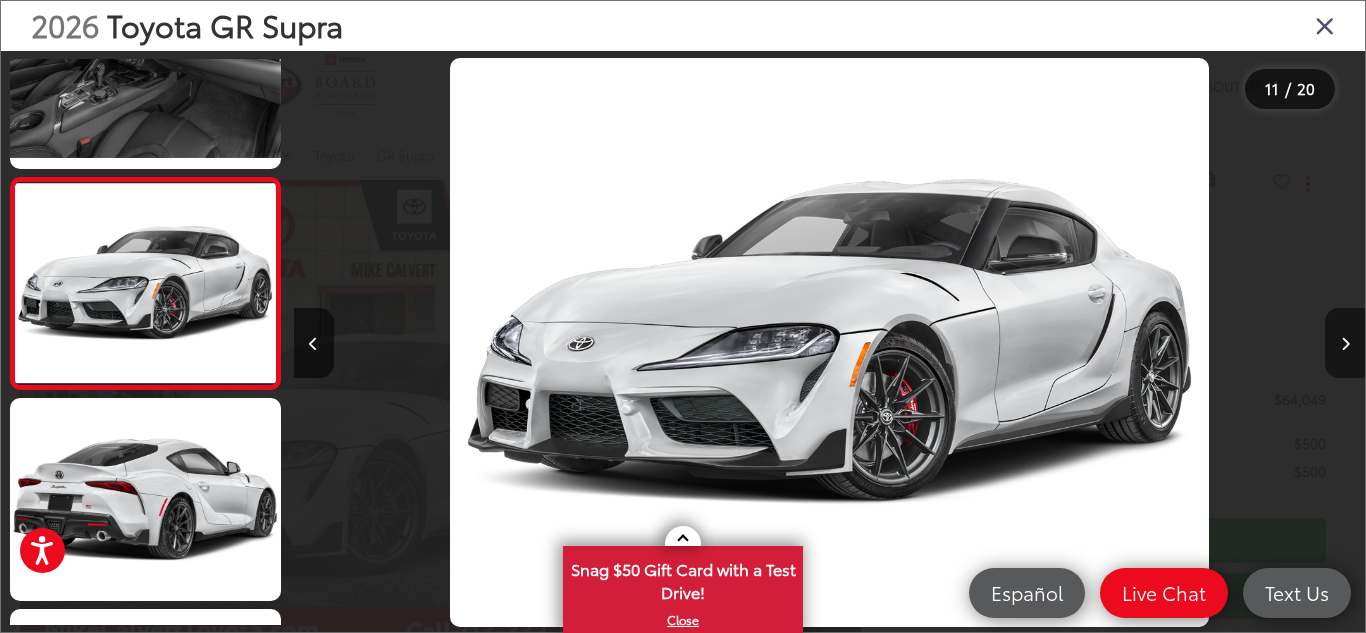 click at bounding box center (1345, 344) 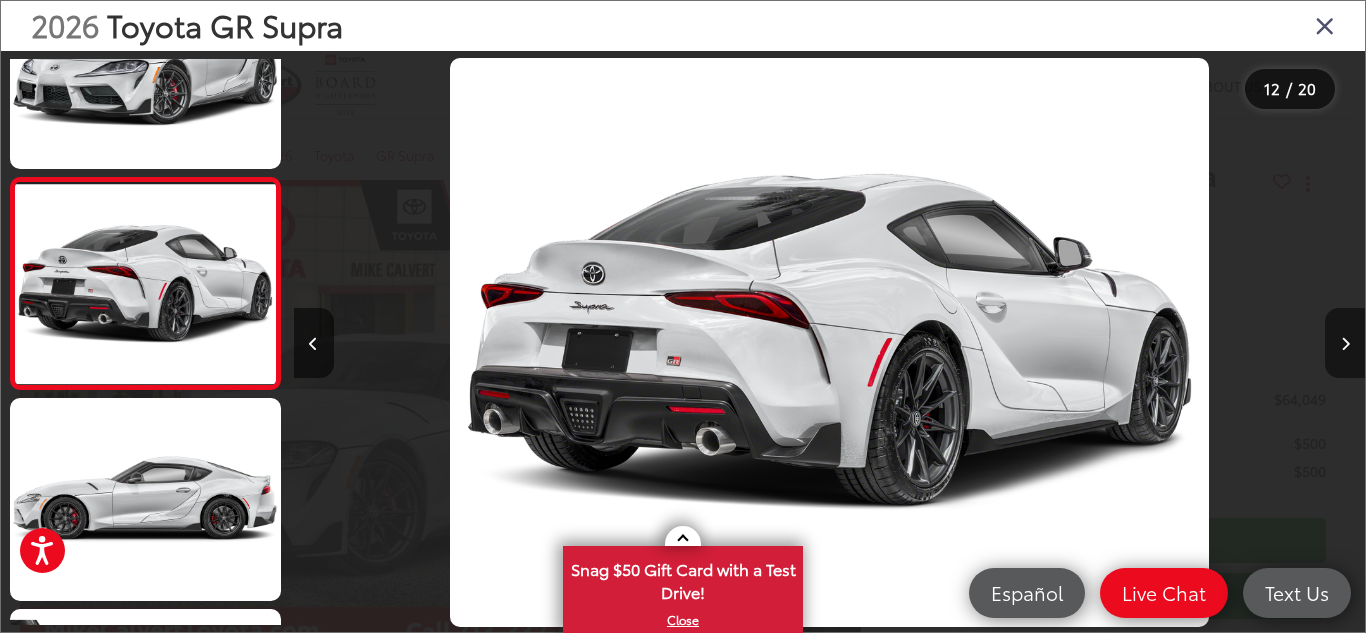 click at bounding box center (1345, 344) 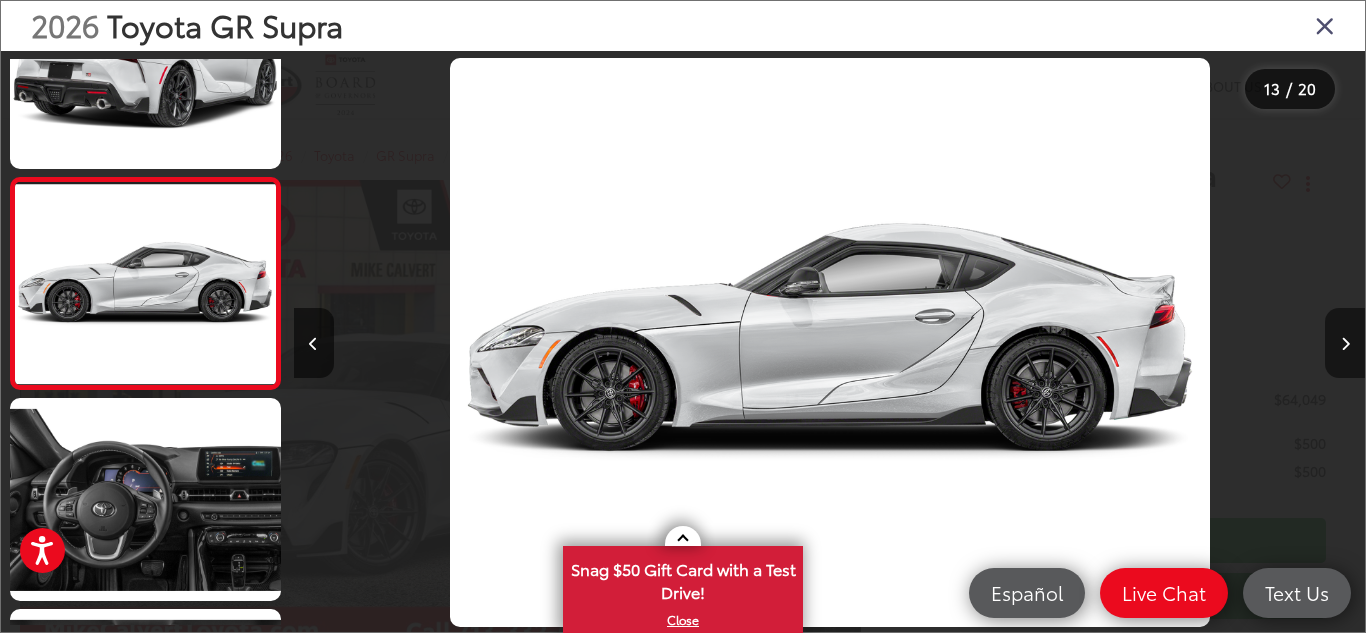 click at bounding box center [1345, 344] 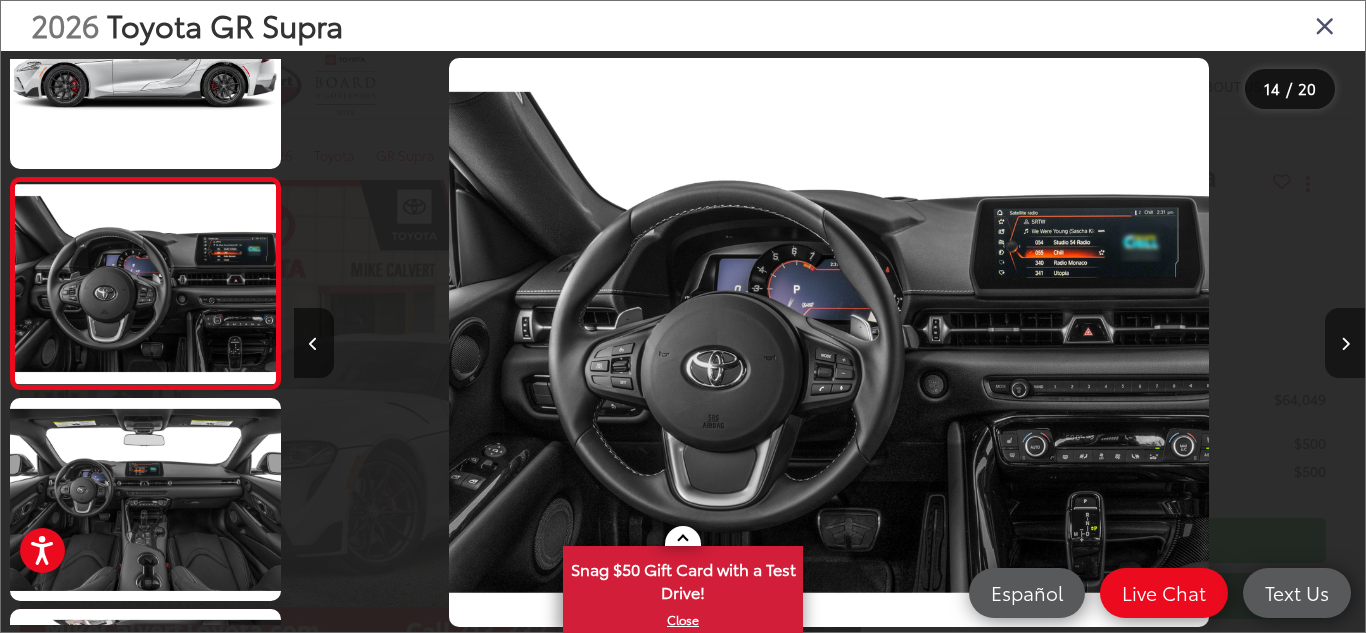 click at bounding box center (1345, 344) 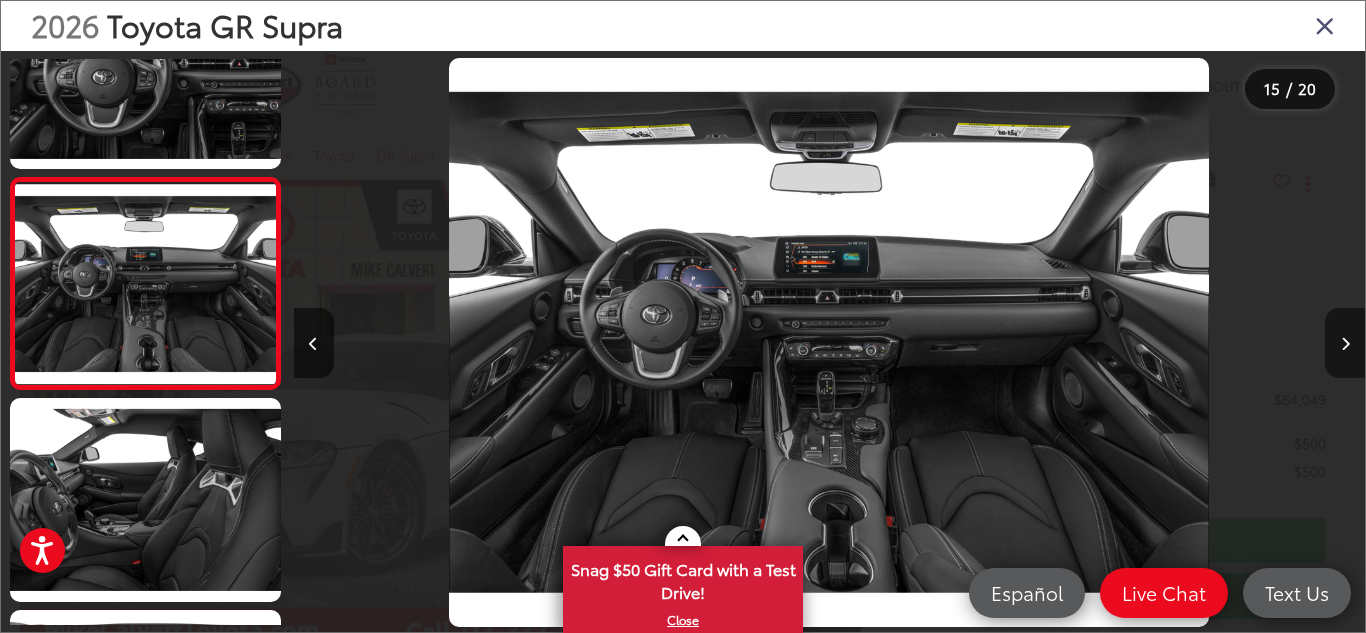 click at bounding box center [1345, 344] 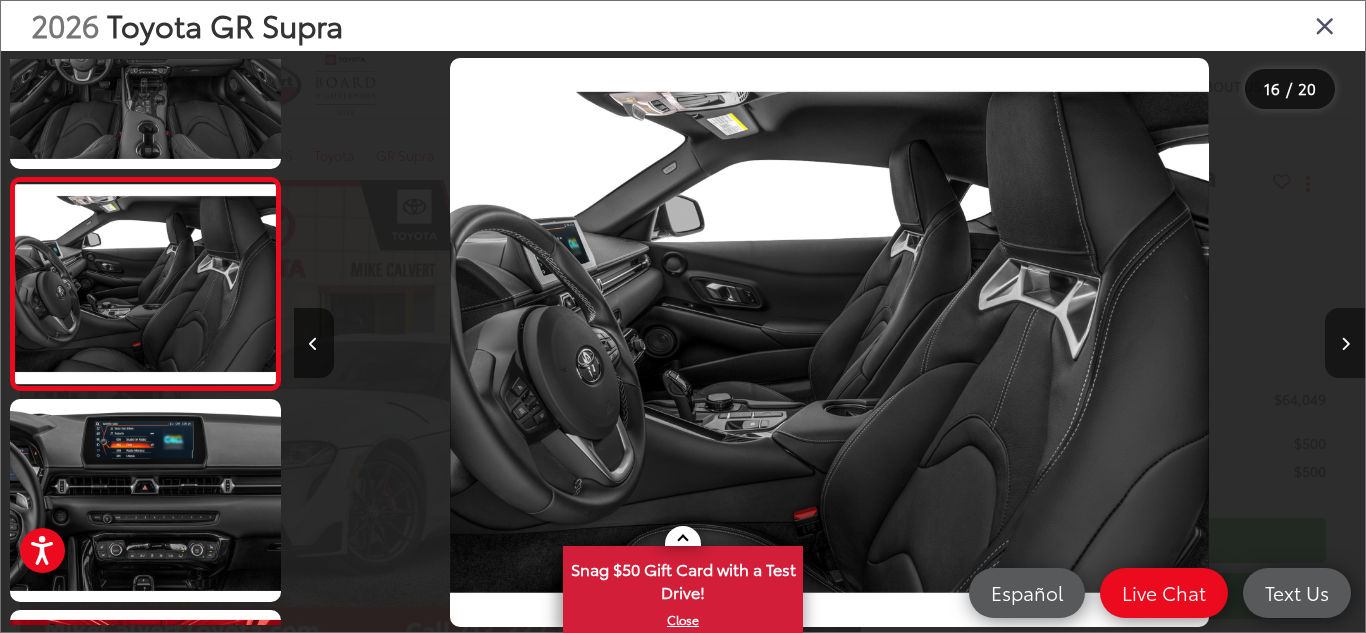 click at bounding box center (1345, 343) 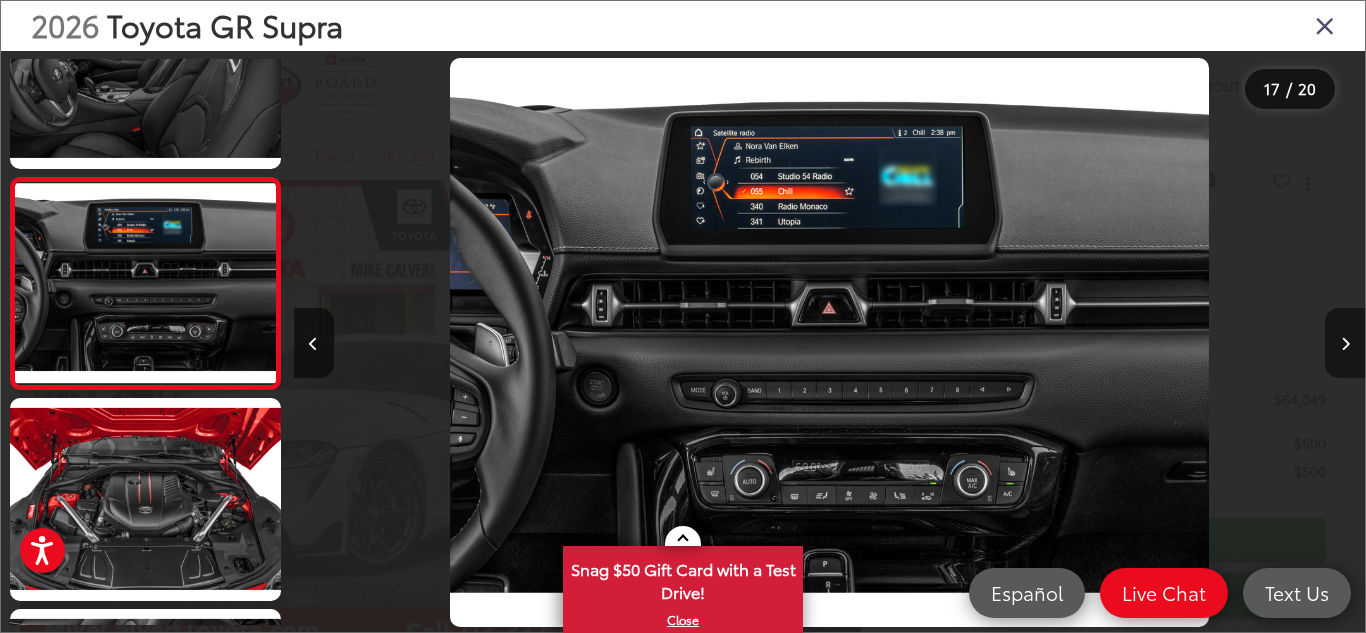 click at bounding box center [1345, 343] 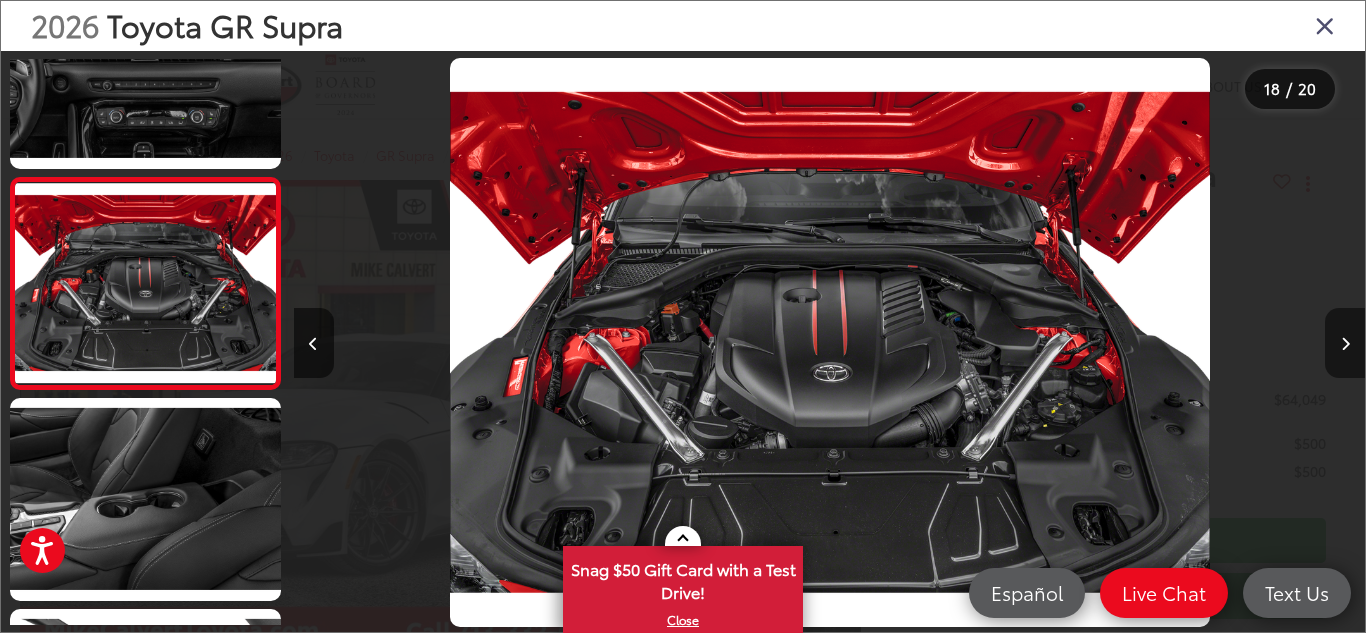click at bounding box center (1345, 343) 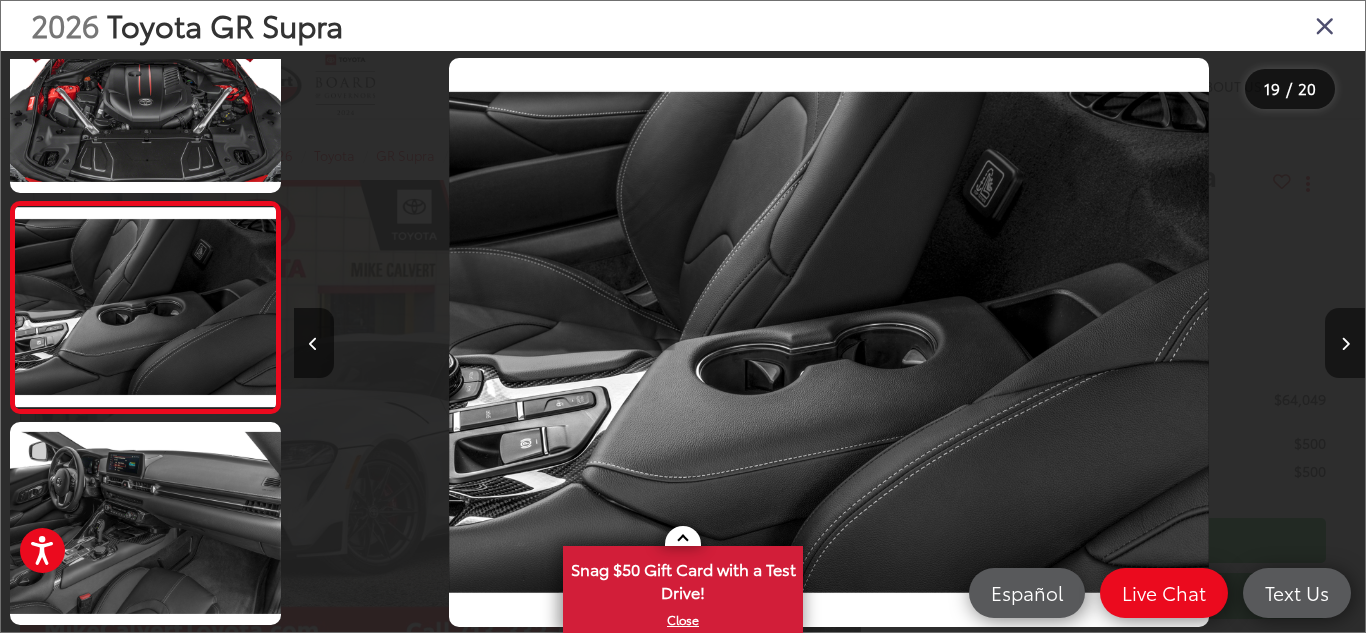 click at bounding box center [1345, 343] 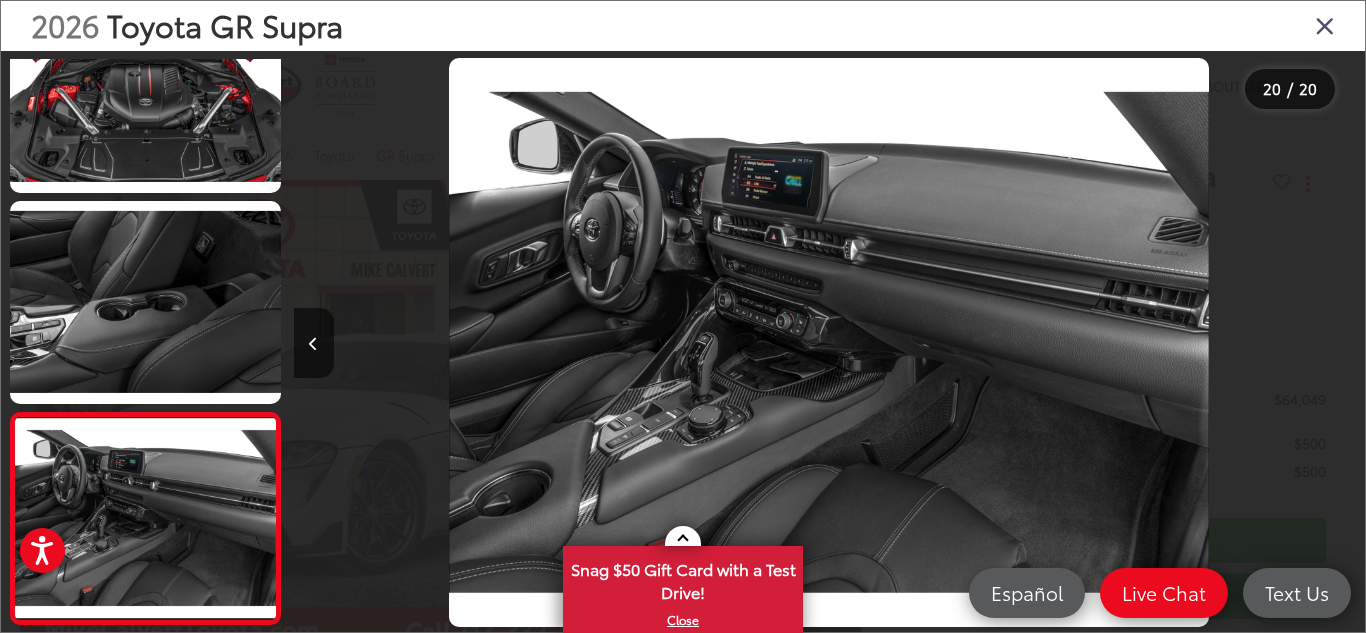 click at bounding box center (1325, 25) 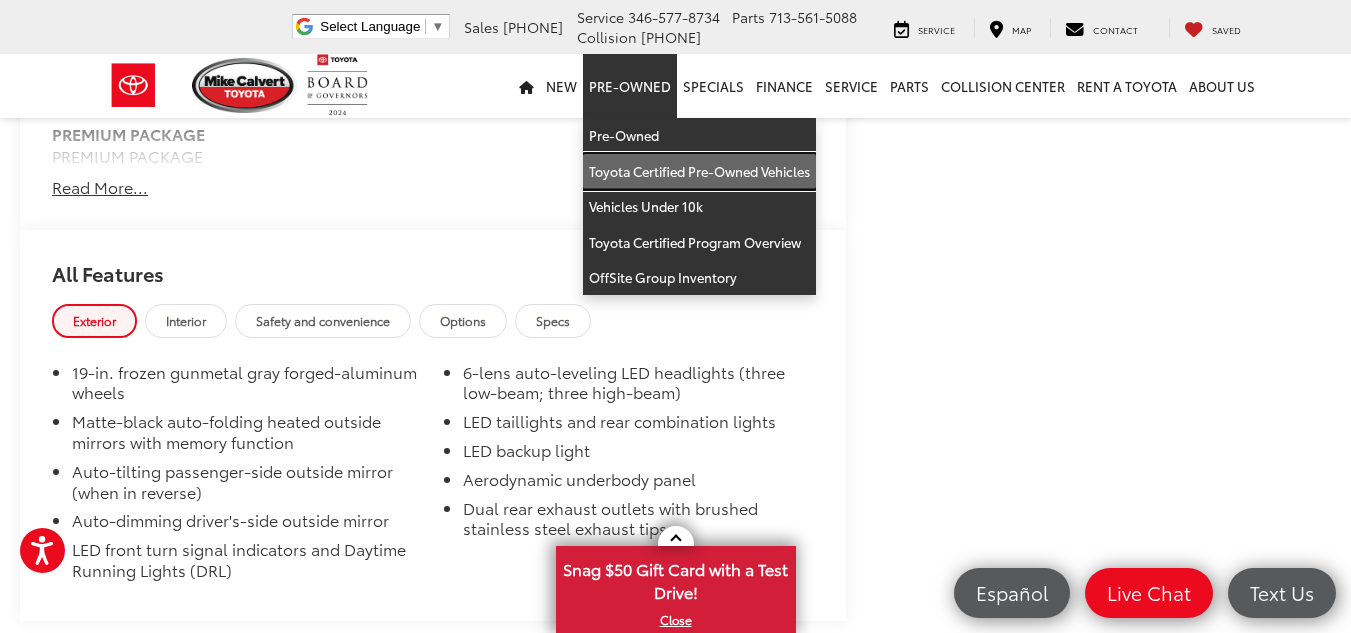 click on "Toyota Certified Pre-Owned Vehicles" at bounding box center (699, 172) 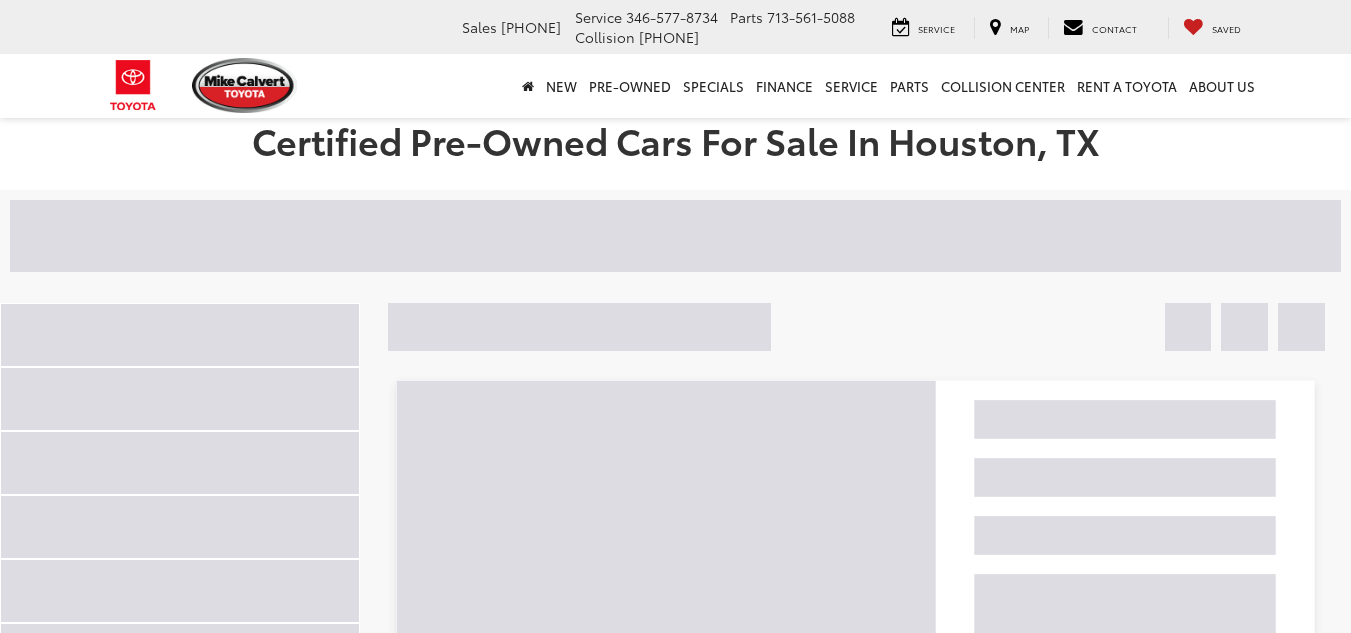 scroll, scrollTop: 0, scrollLeft: 0, axis: both 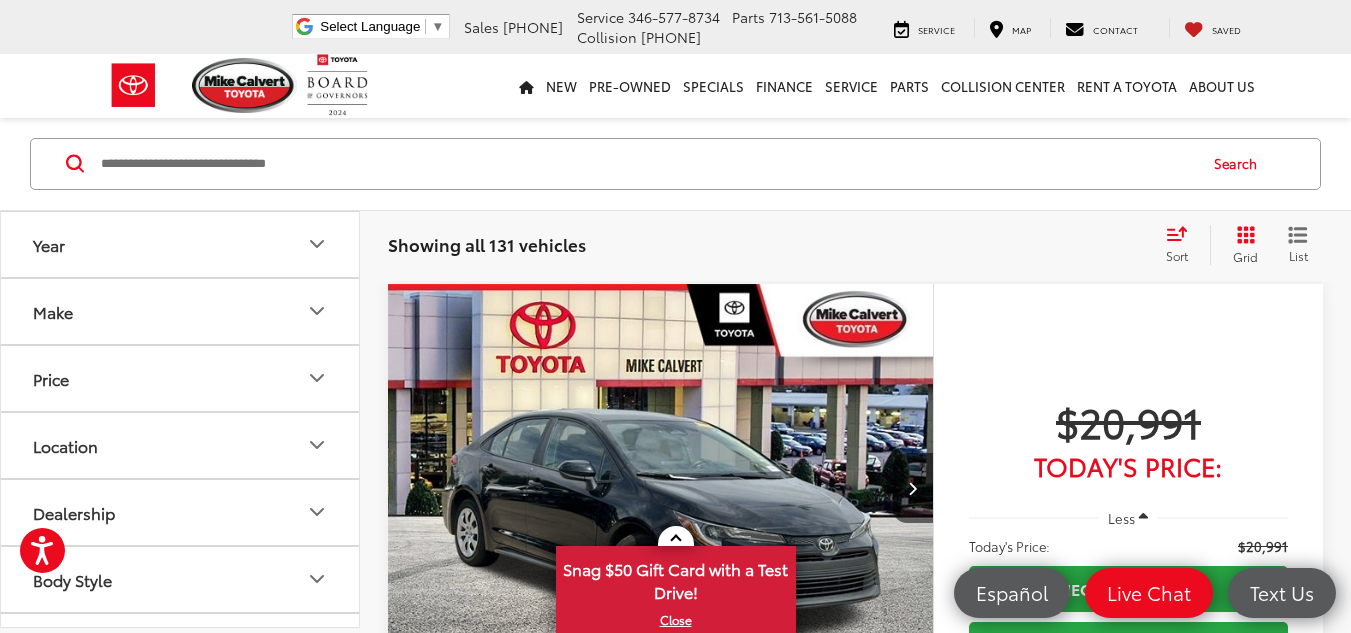 click 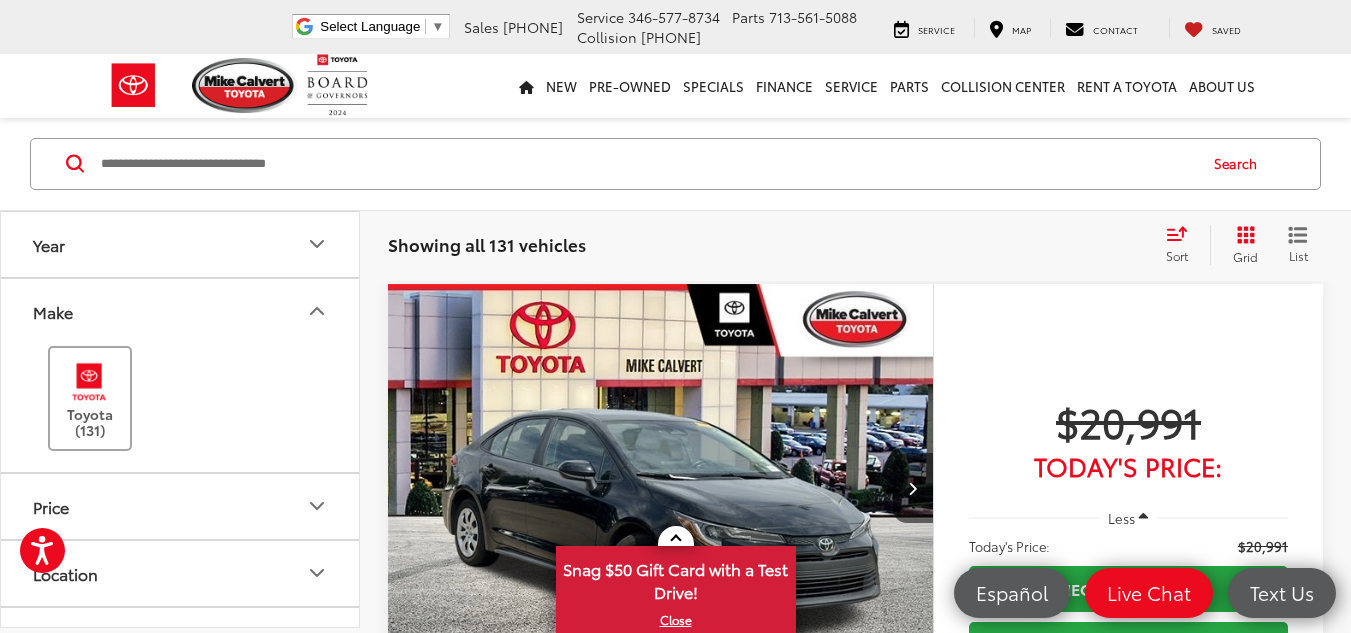 click on "Toyota   (131)" at bounding box center (90, 399) 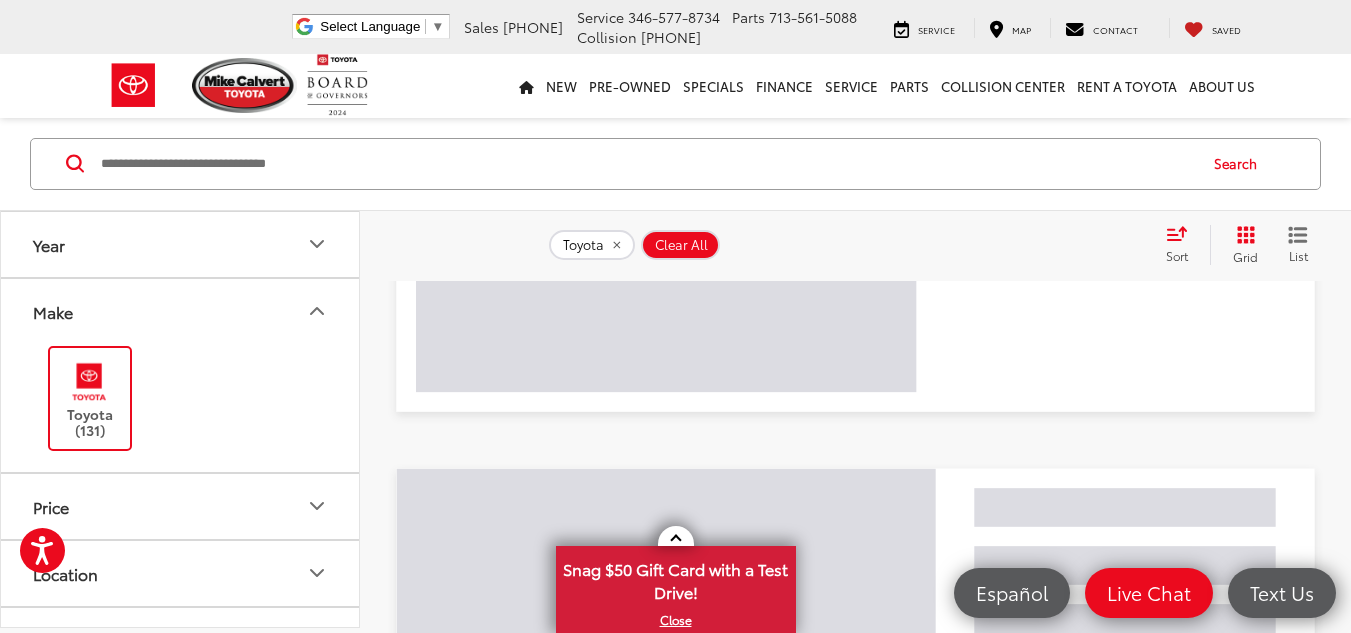 scroll, scrollTop: 72, scrollLeft: 0, axis: vertical 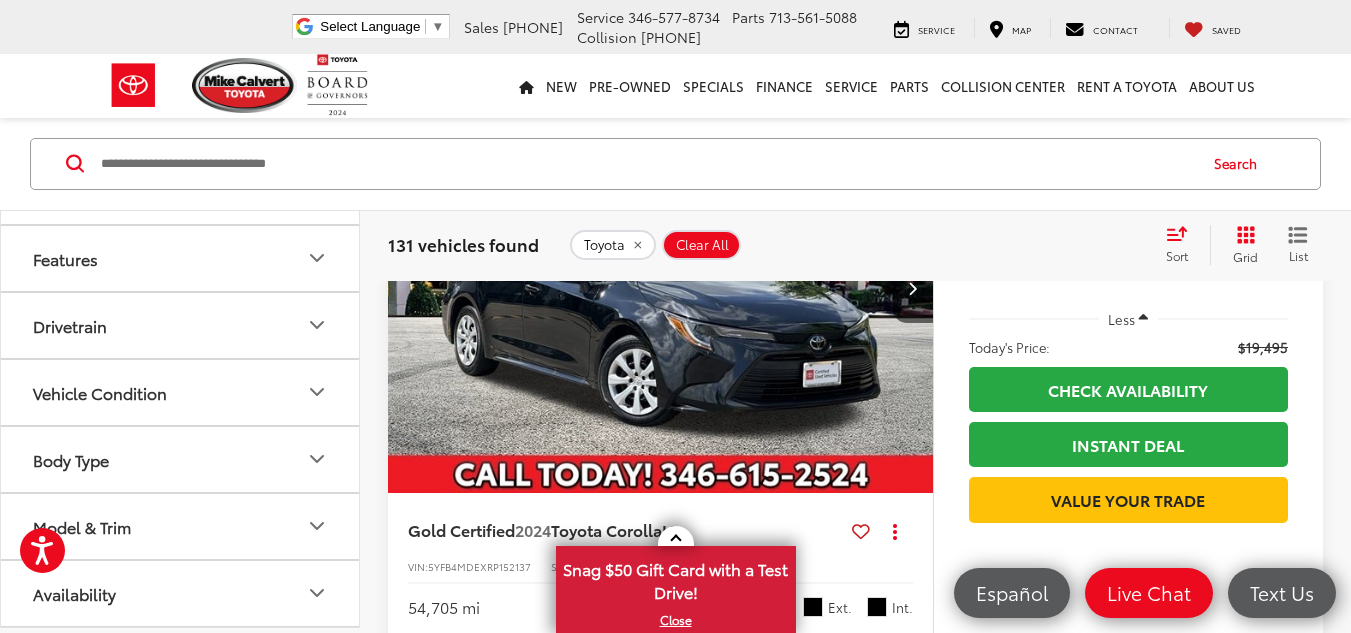 click 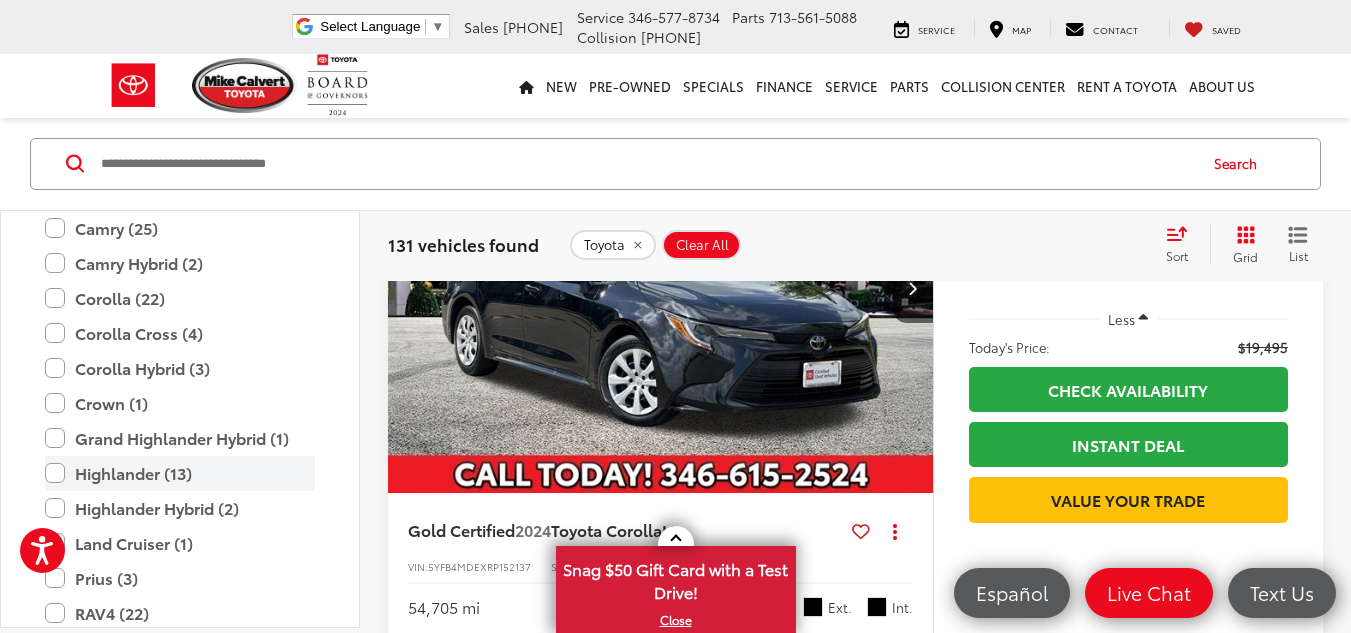 scroll, scrollTop: 1017, scrollLeft: 0, axis: vertical 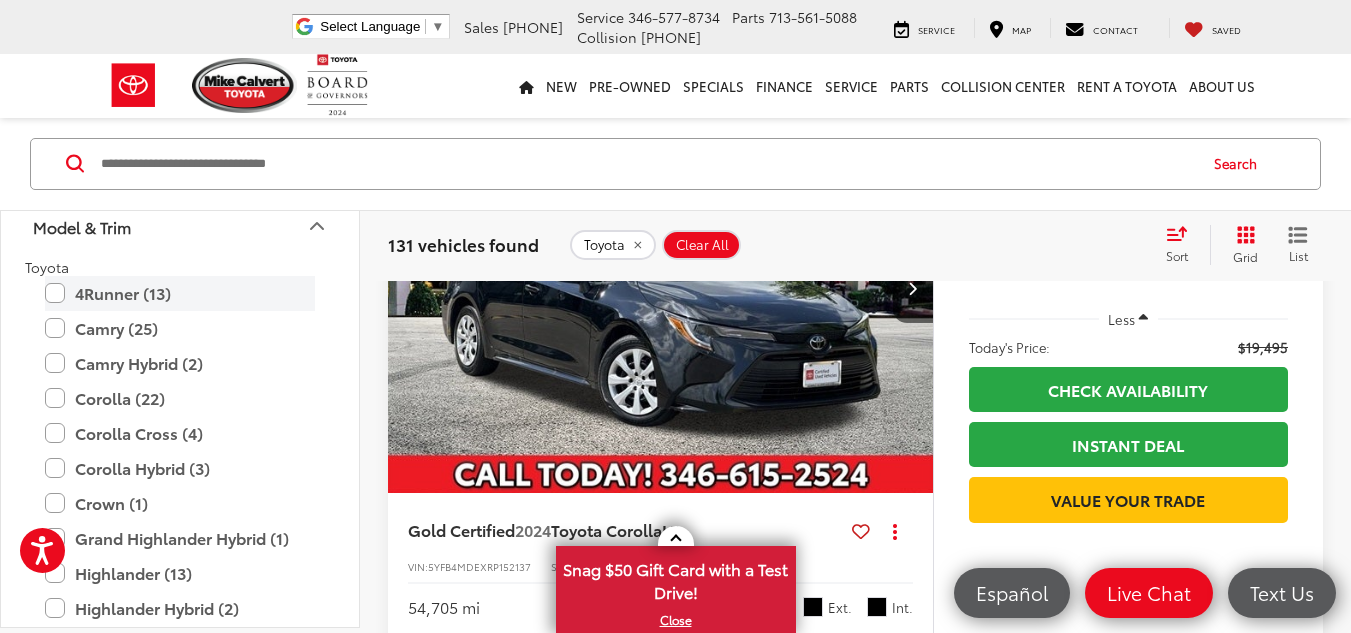 click on "4Runner (13)" at bounding box center [180, 293] 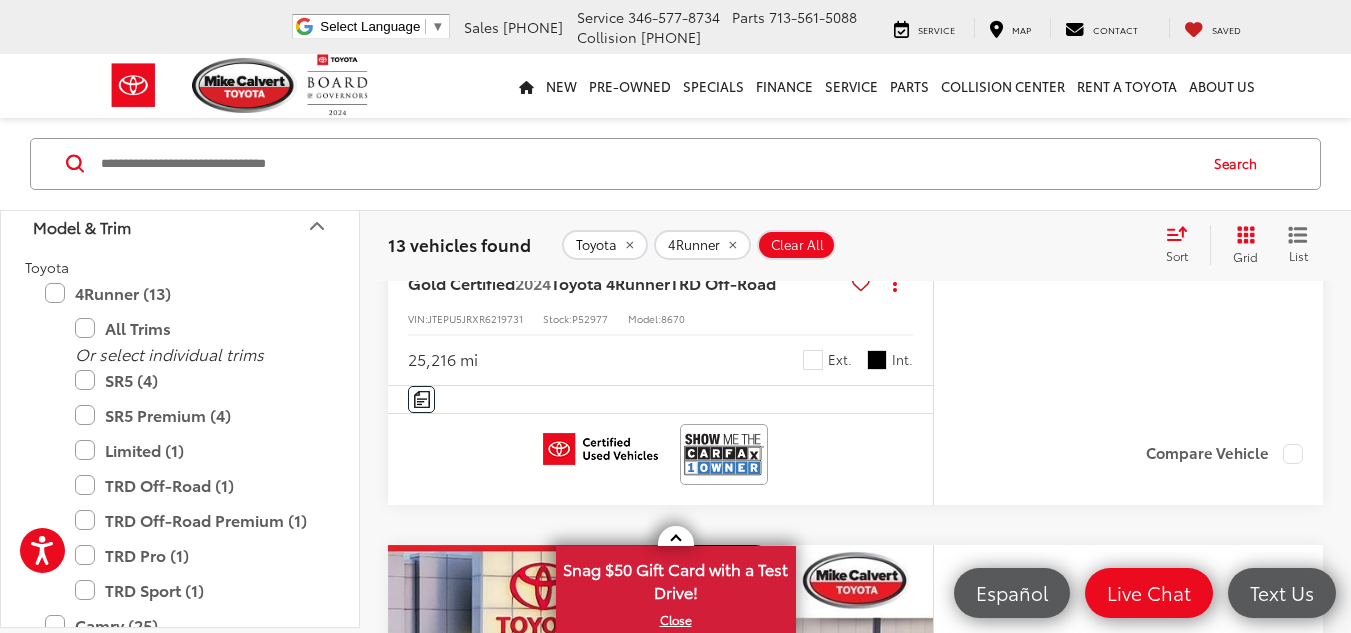 scroll, scrollTop: 4672, scrollLeft: 0, axis: vertical 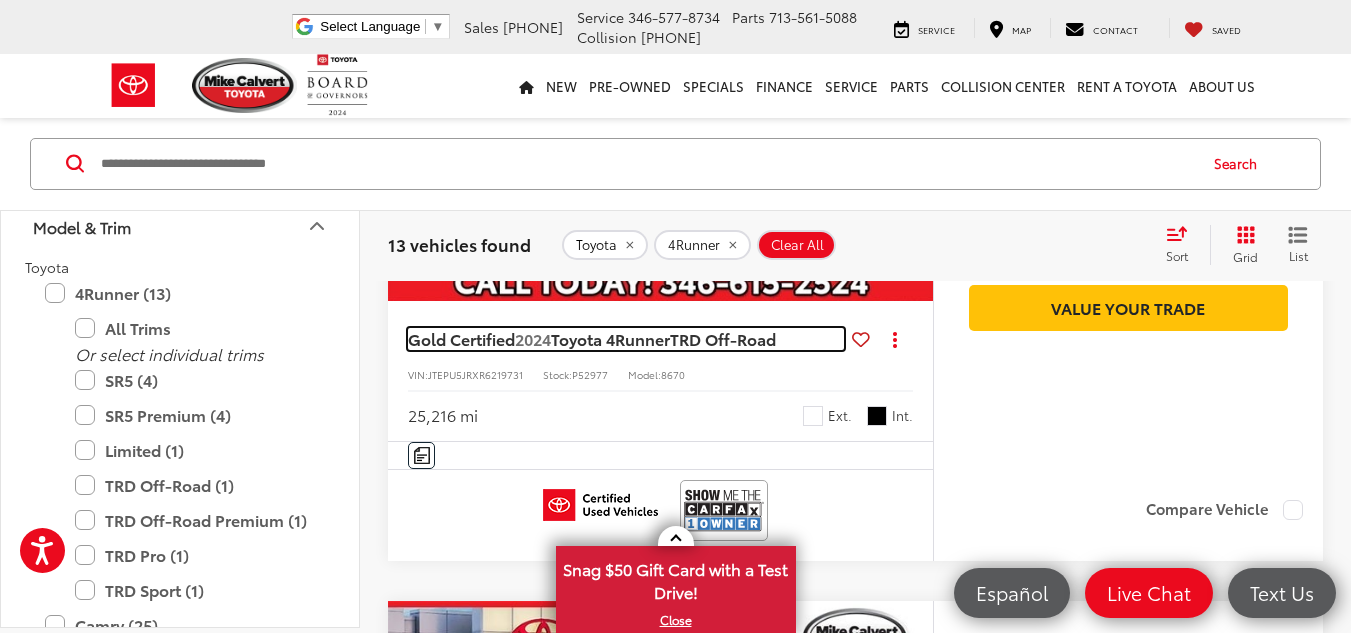 click on "TRD Off-Road" at bounding box center [723, 338] 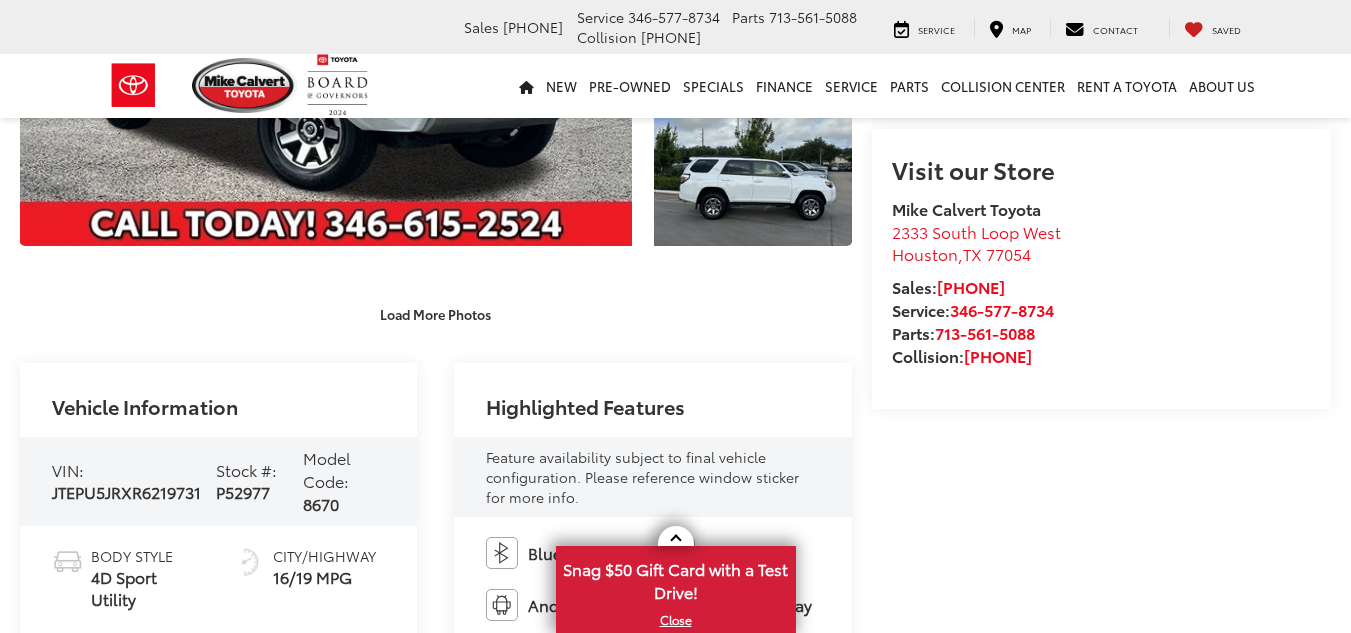 scroll, scrollTop: 600, scrollLeft: 0, axis: vertical 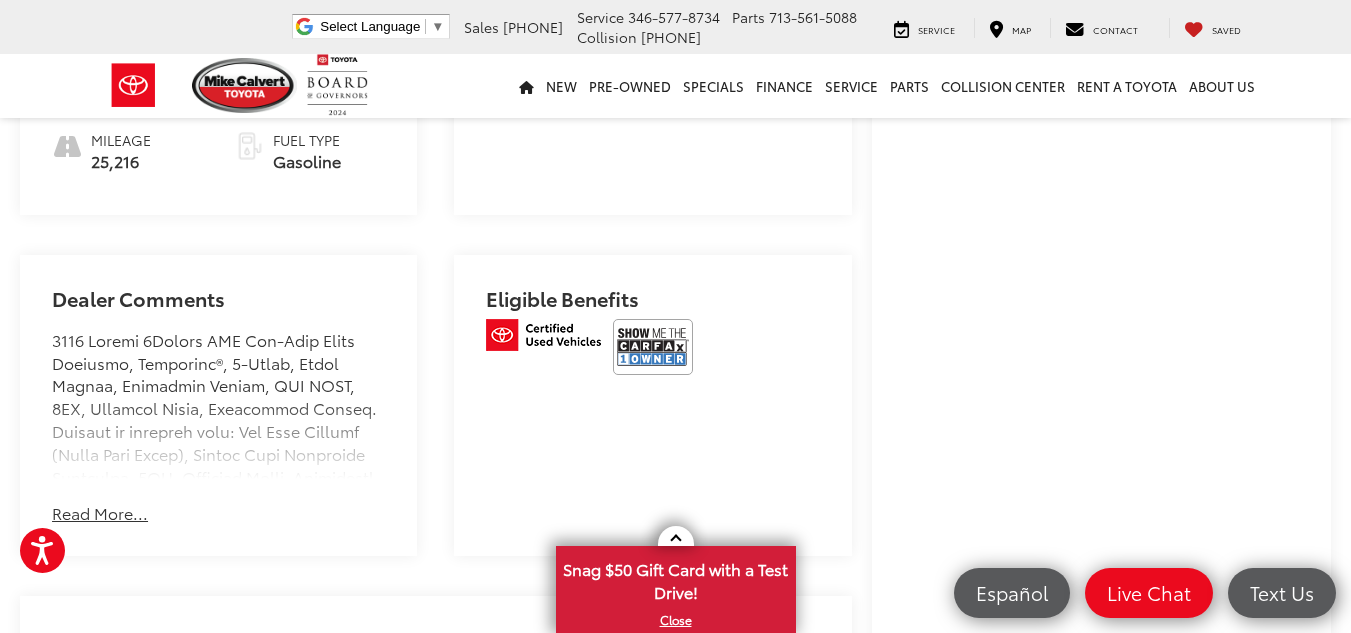 click on "Read More..." at bounding box center (100, 513) 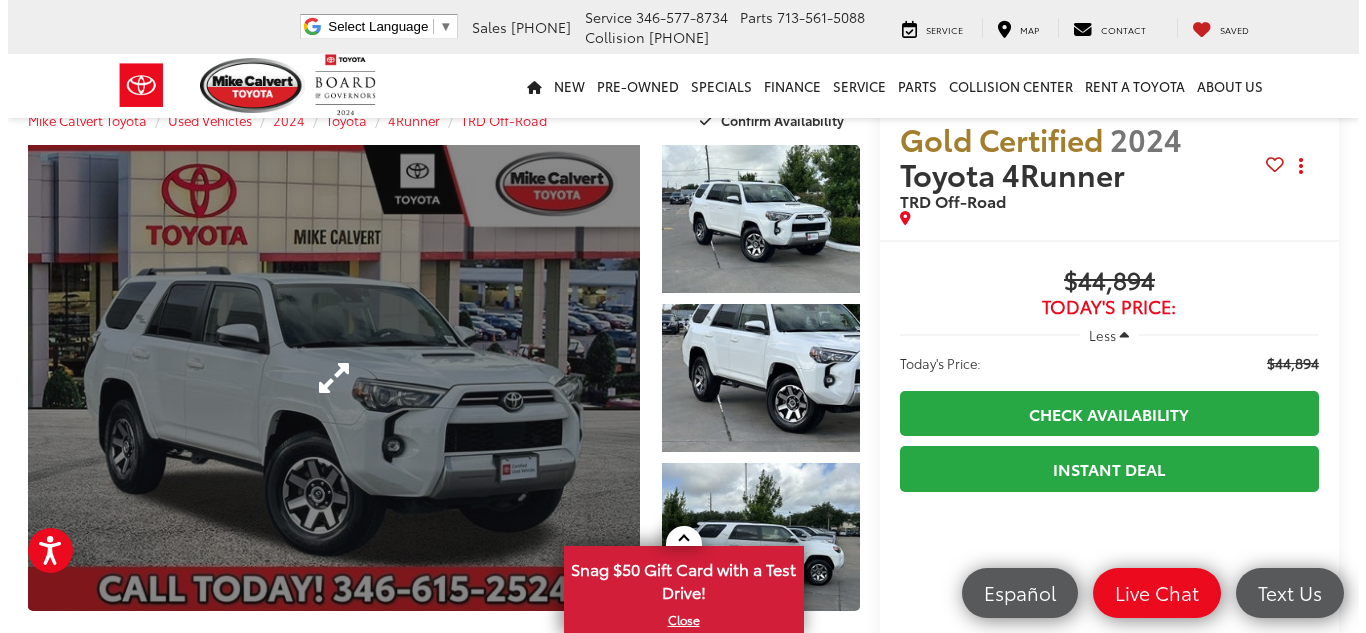 scroll, scrollTop: 0, scrollLeft: 0, axis: both 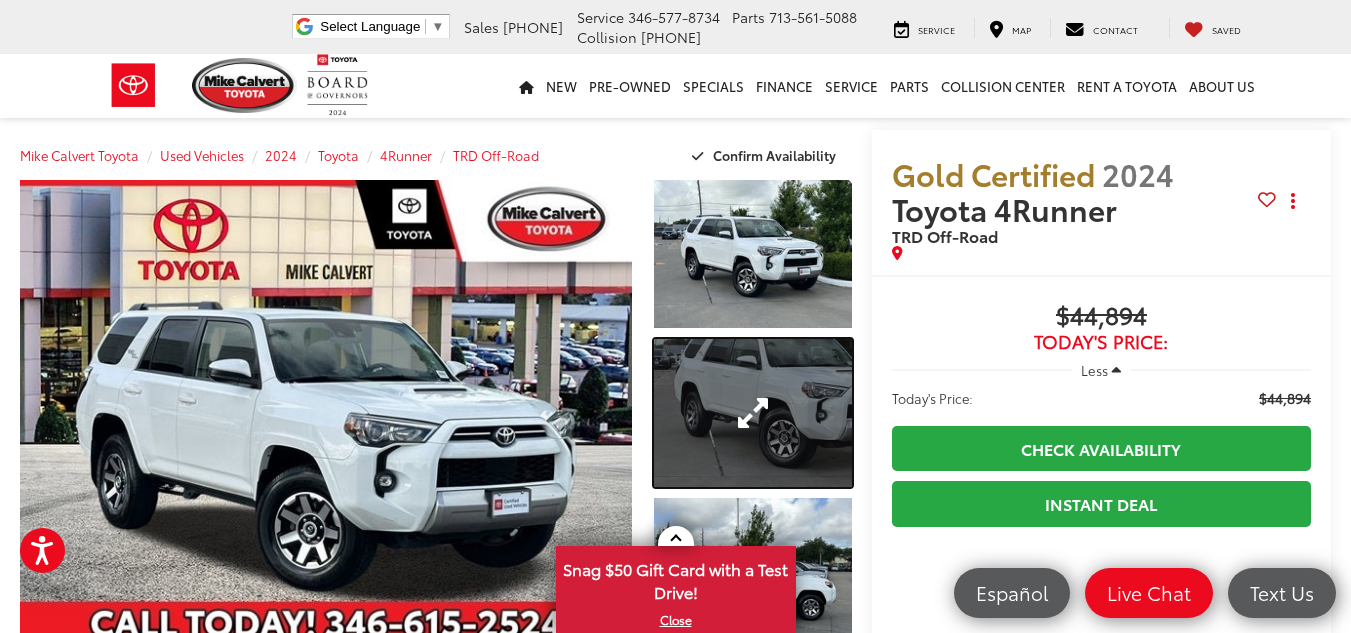 click at bounding box center [752, 413] 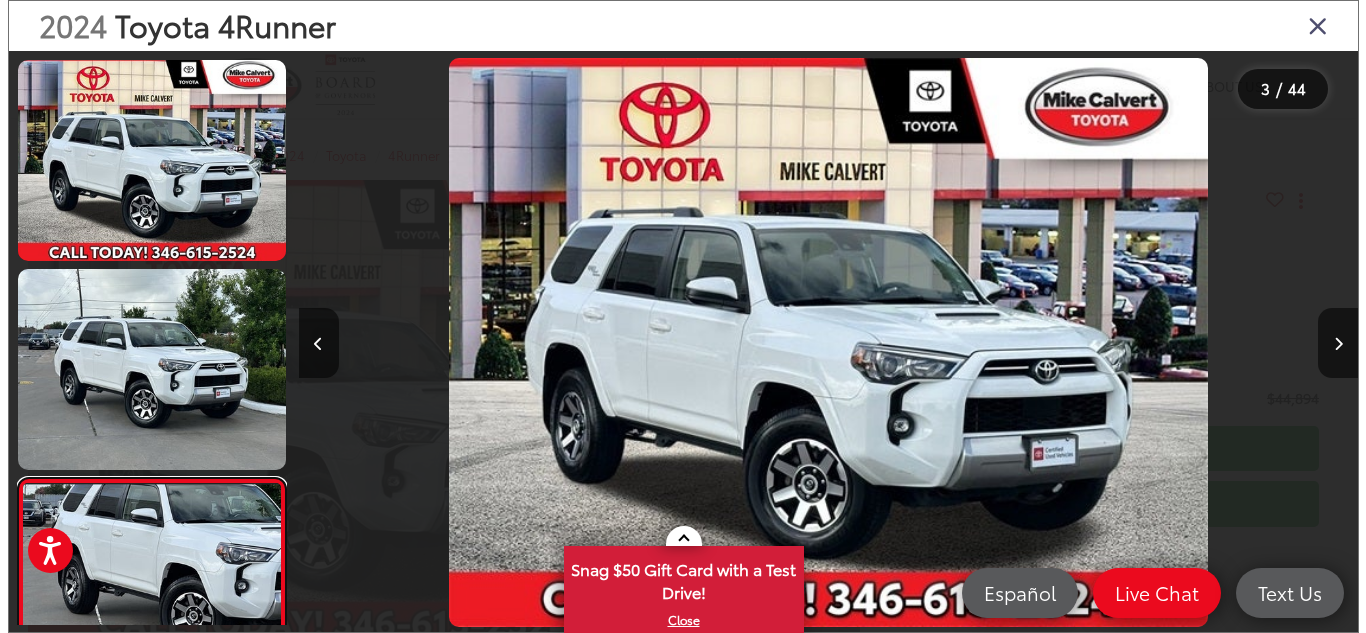 scroll, scrollTop: 60, scrollLeft: 0, axis: vertical 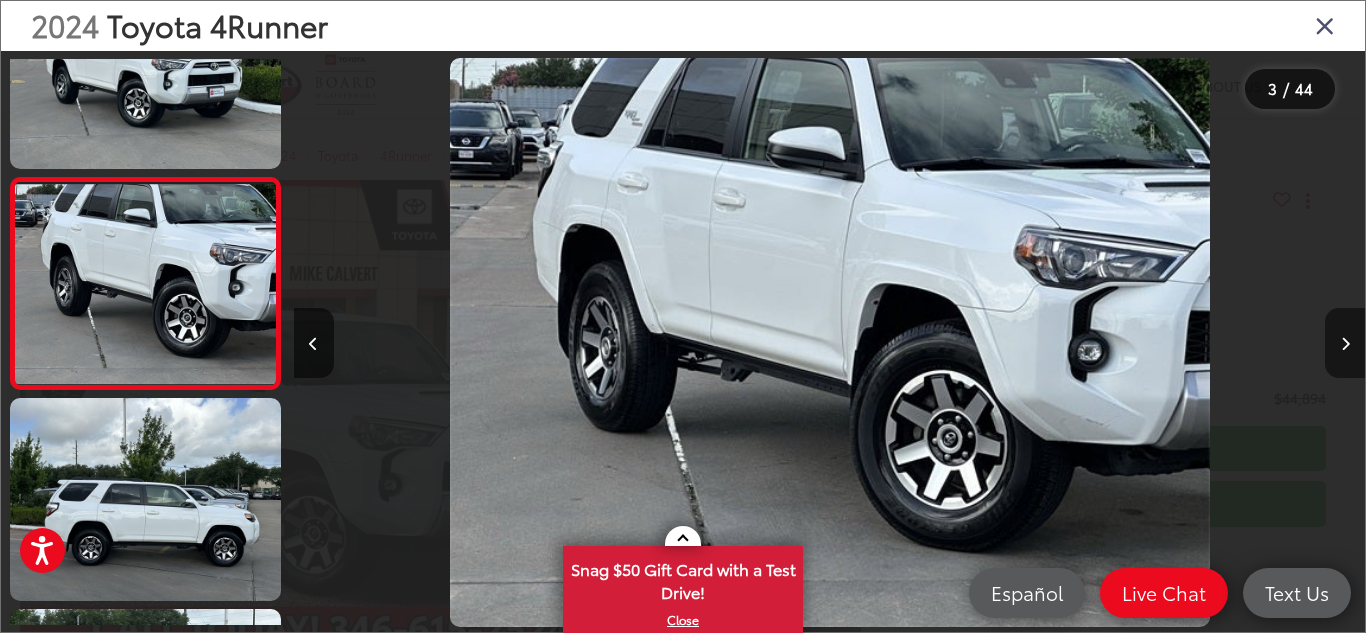 click at bounding box center [1345, 343] 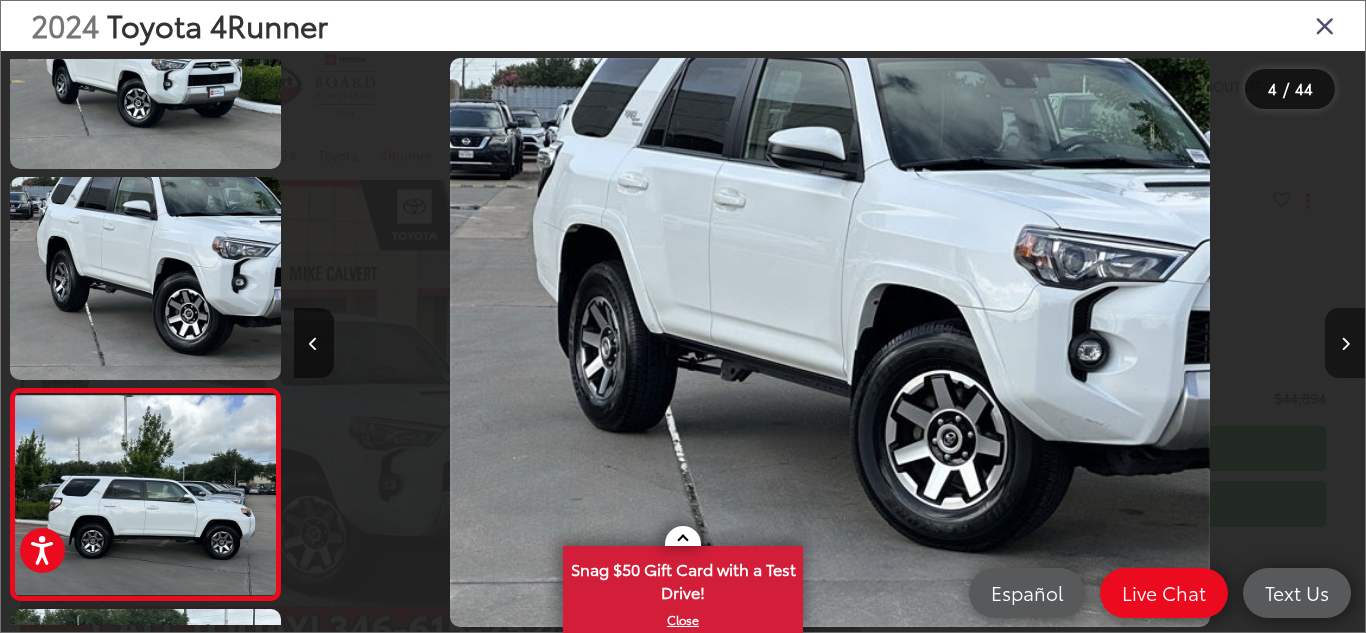 scroll, scrollTop: 0, scrollLeft: 2242, axis: horizontal 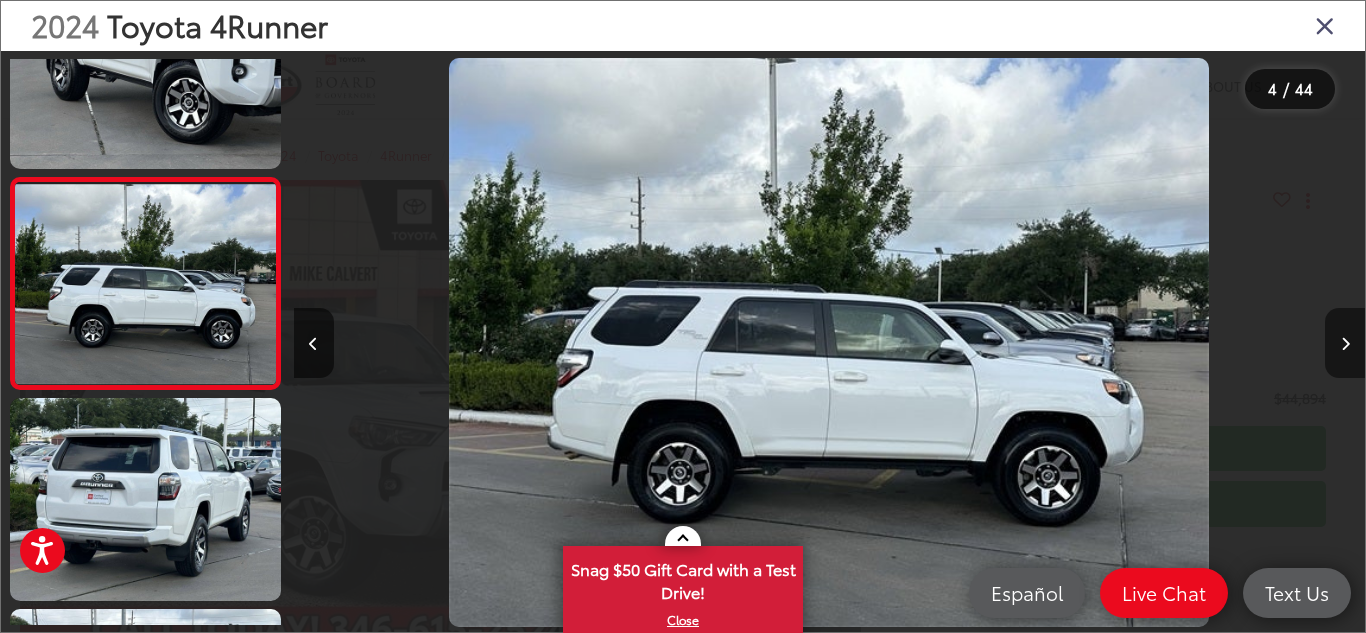 click at bounding box center (1345, 344) 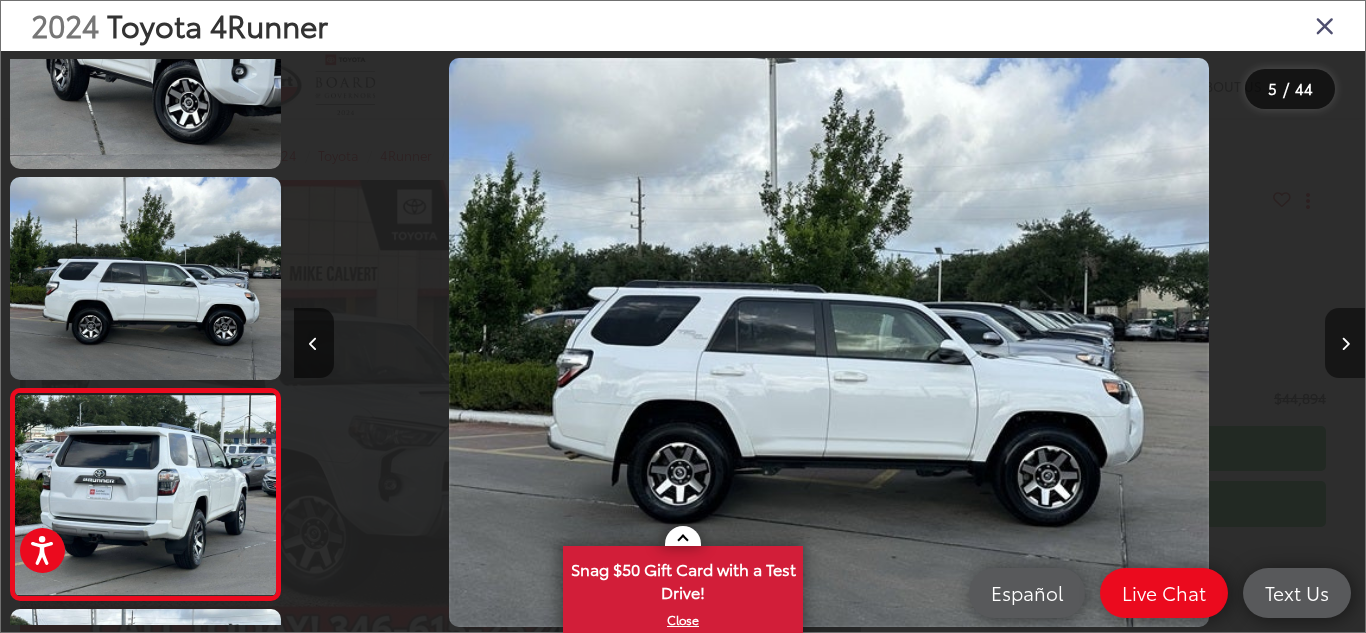 scroll, scrollTop: 0, scrollLeft: 3315, axis: horizontal 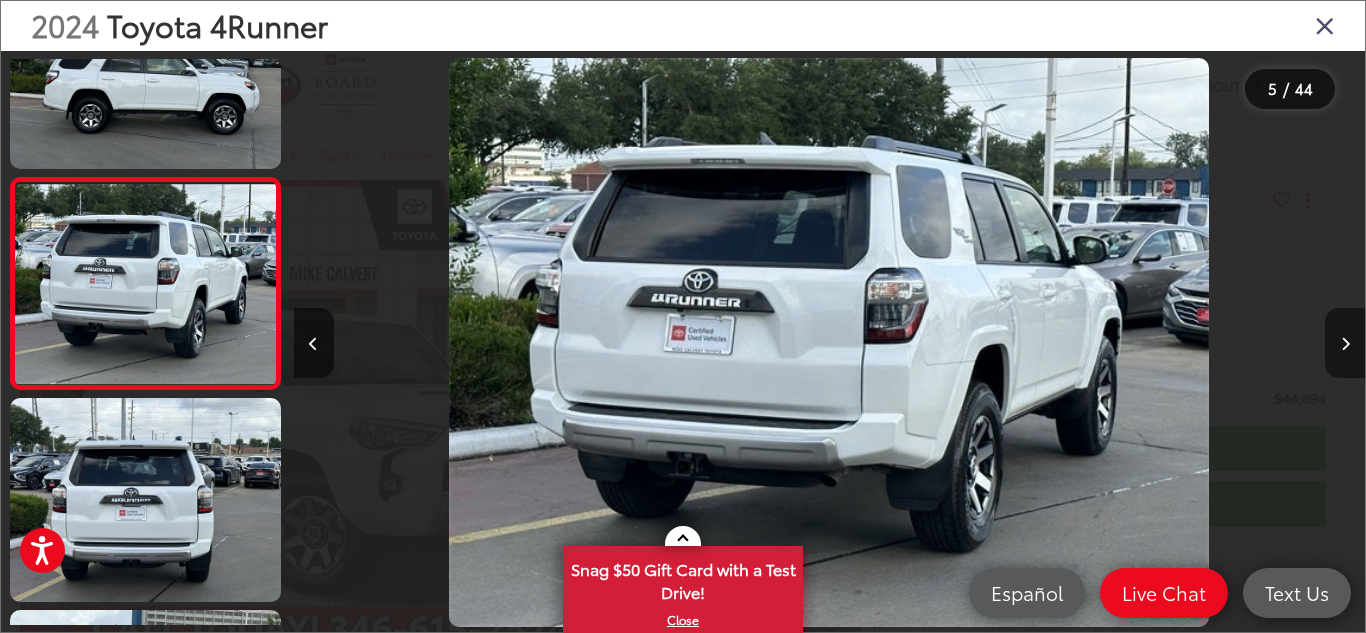 click at bounding box center [1345, 344] 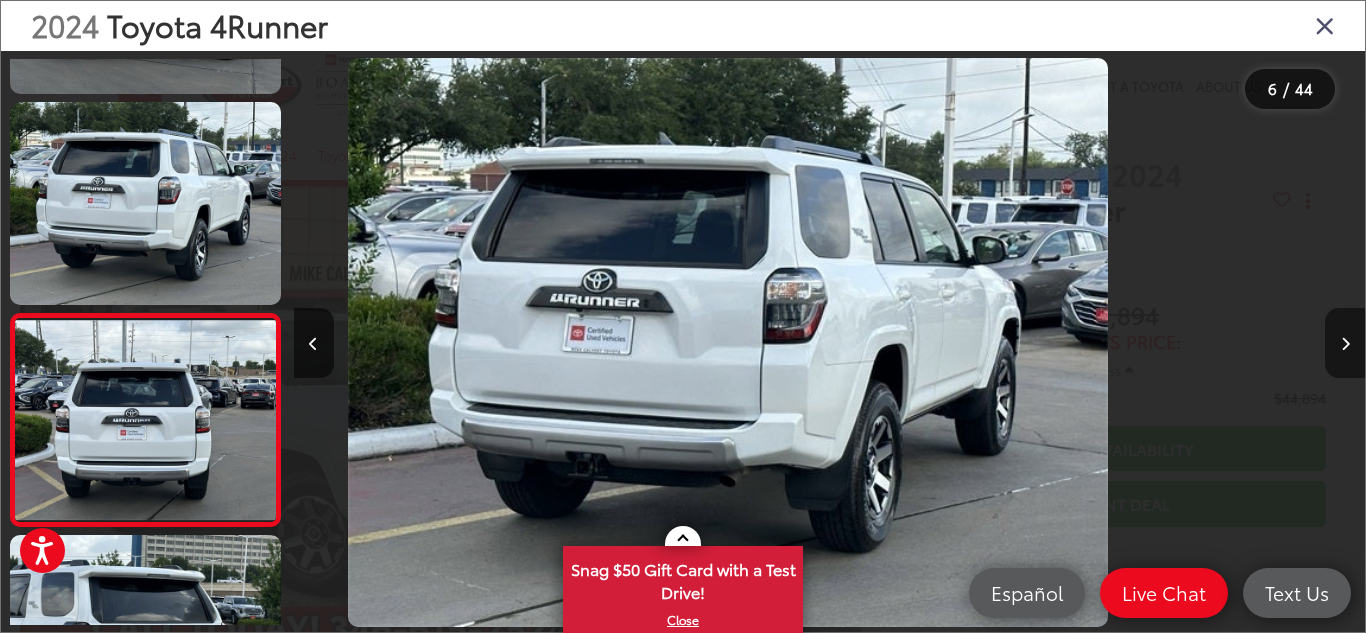 scroll, scrollTop: 934, scrollLeft: 0, axis: vertical 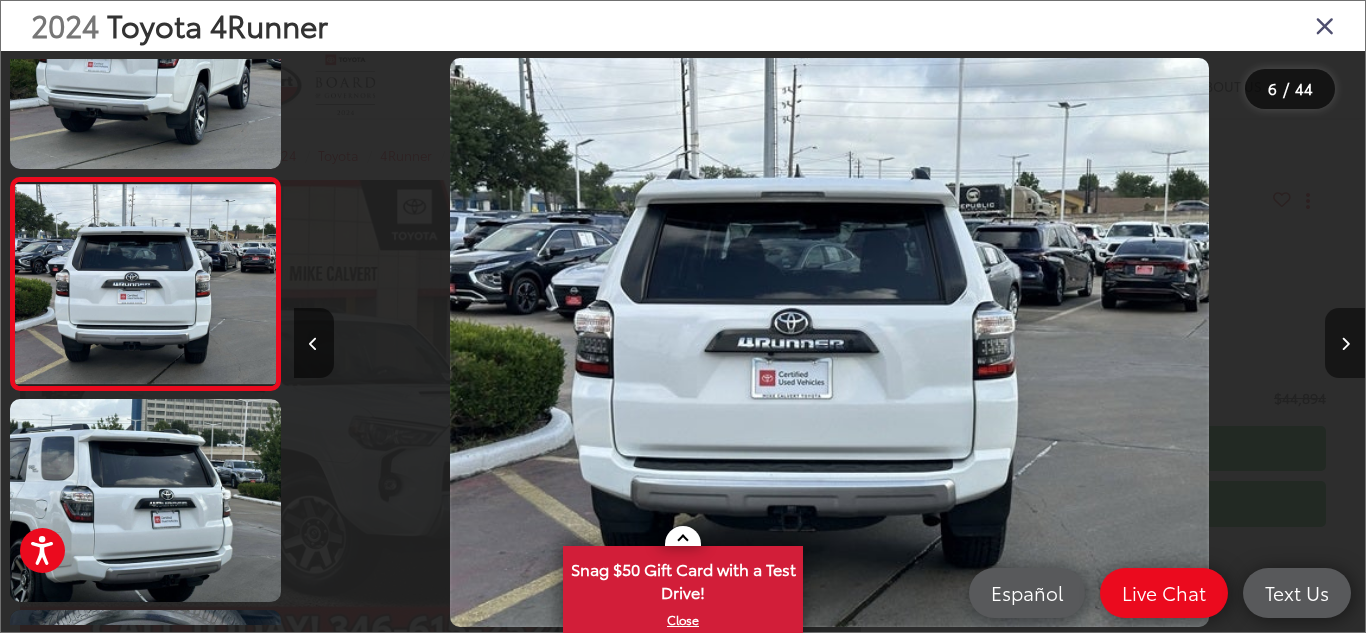 click at bounding box center [1345, 344] 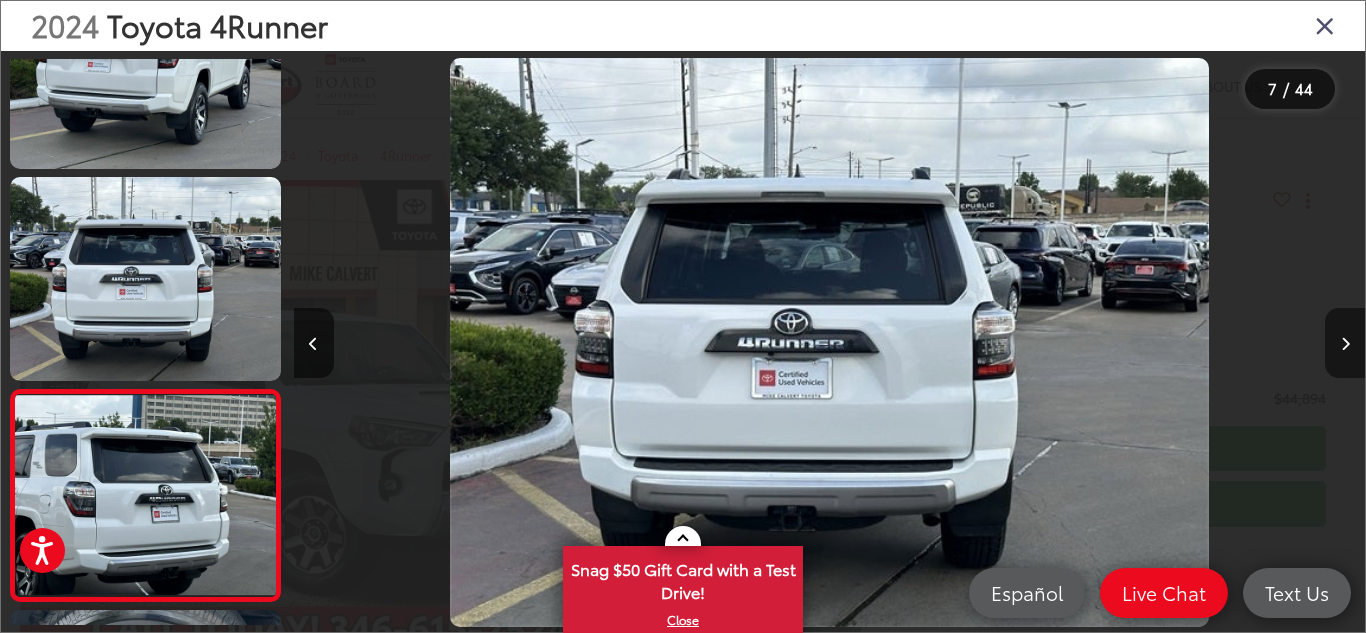 scroll, scrollTop: 0, scrollLeft: 5816, axis: horizontal 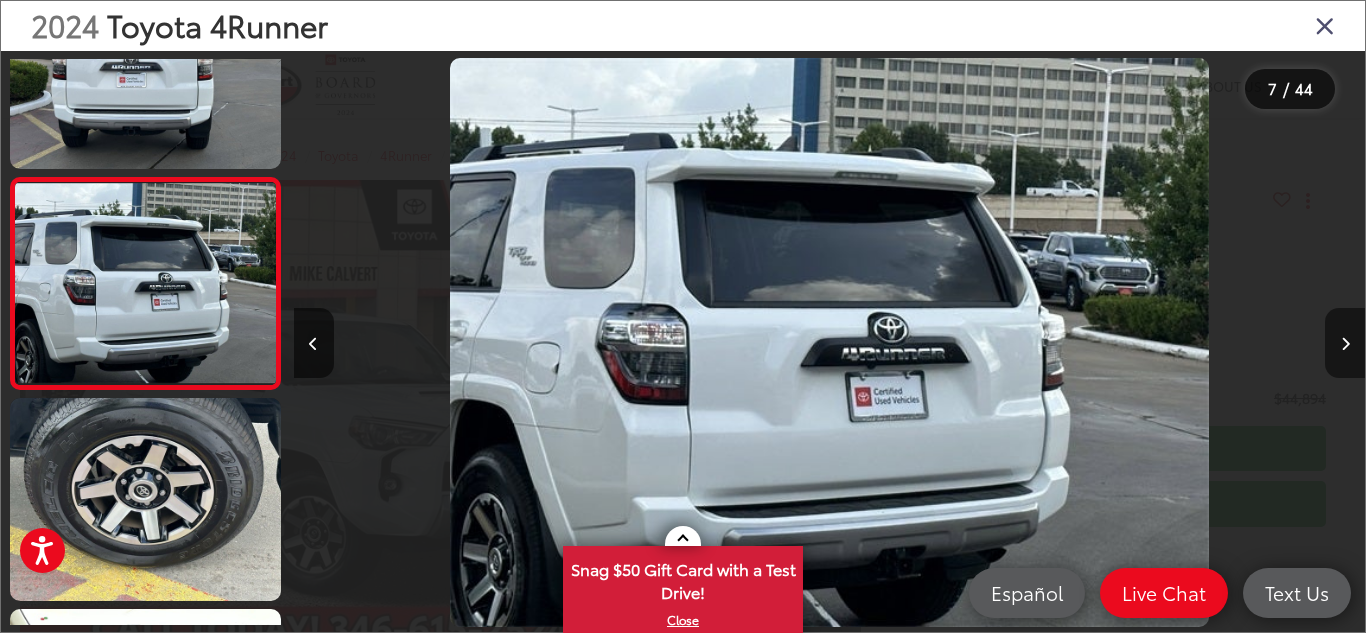 click at bounding box center (1345, 344) 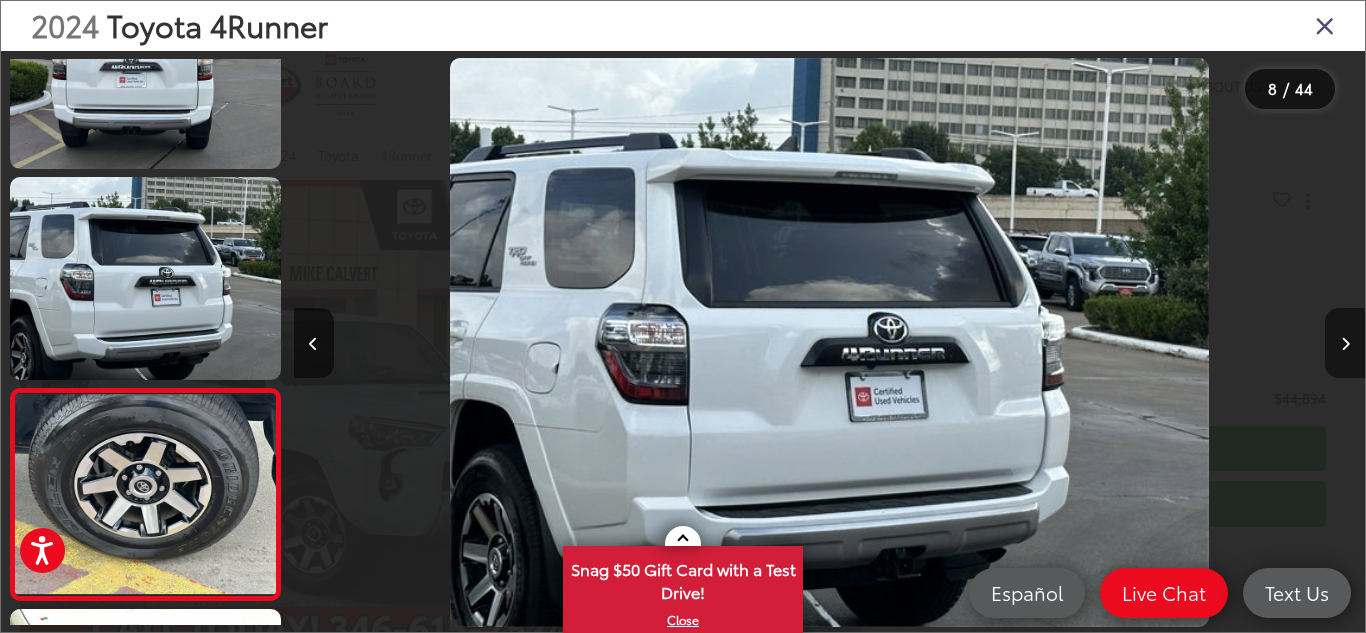 scroll, scrollTop: 0, scrollLeft: 6886, axis: horizontal 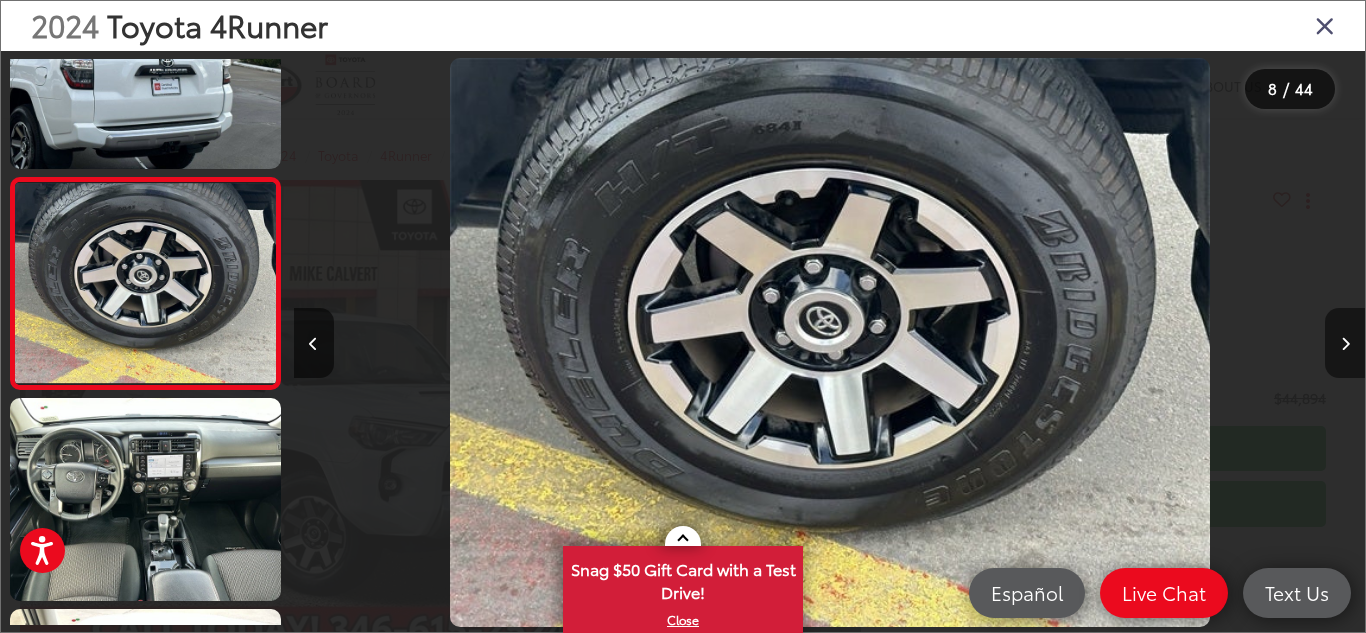 click at bounding box center [1345, 344] 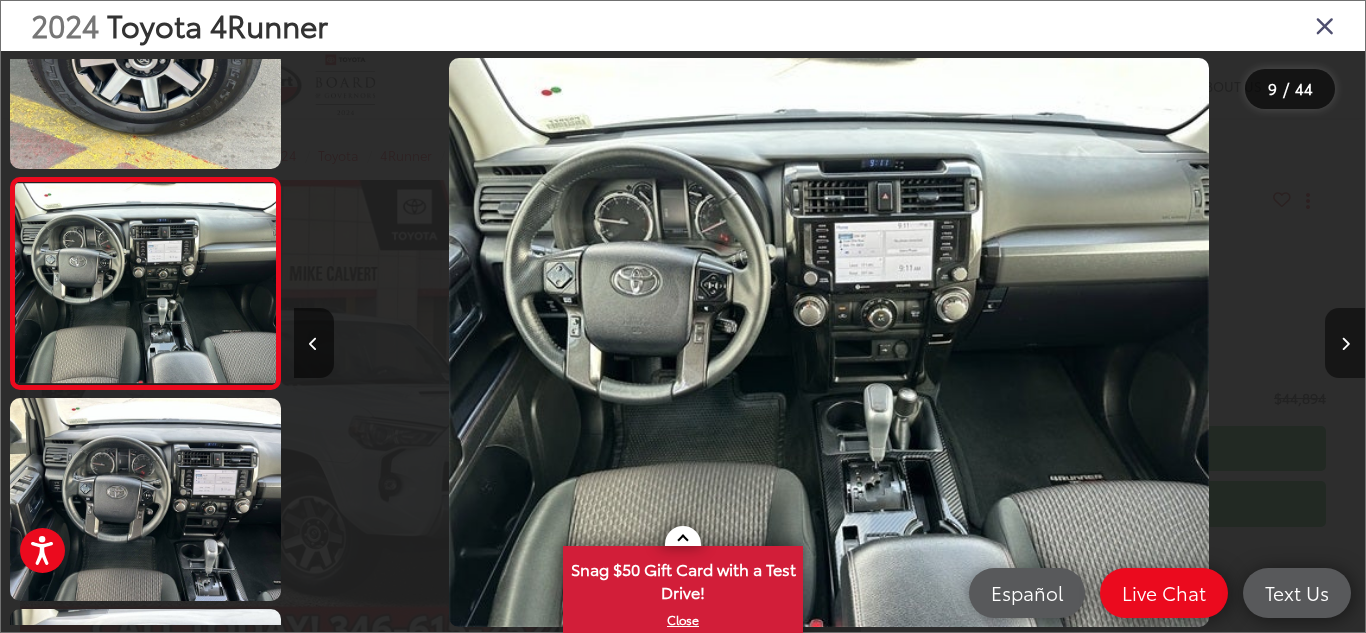 click at bounding box center (1345, 344) 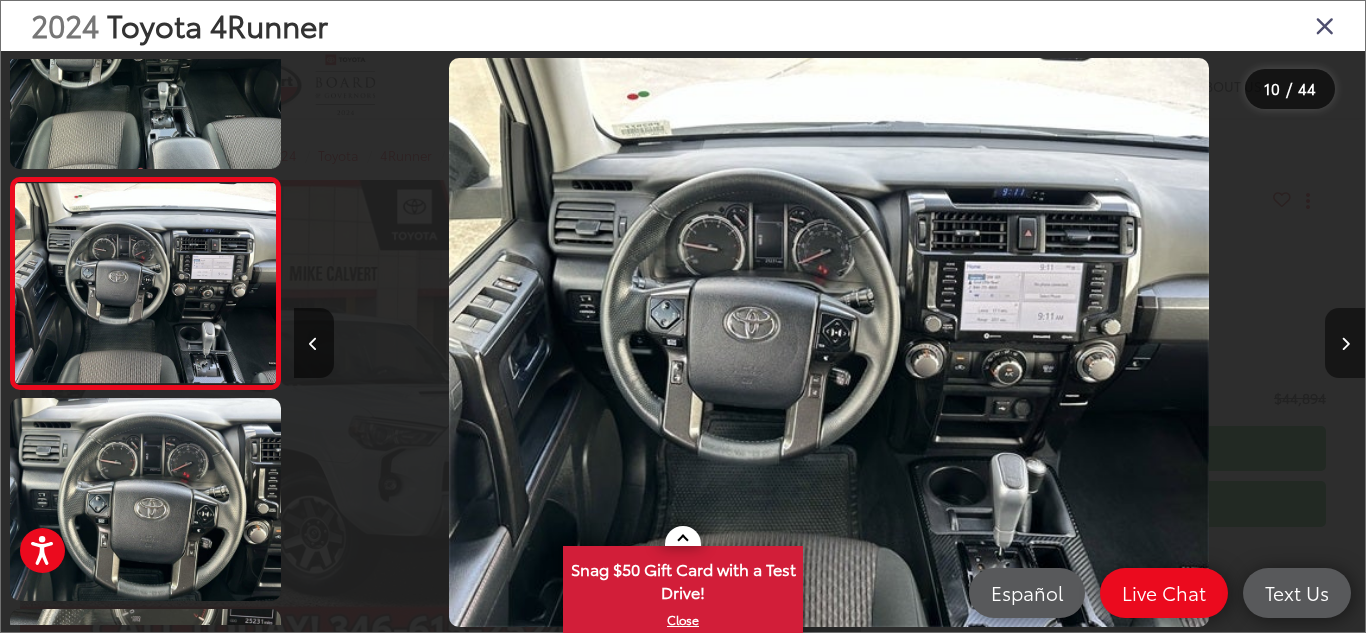 click at bounding box center (1345, 344) 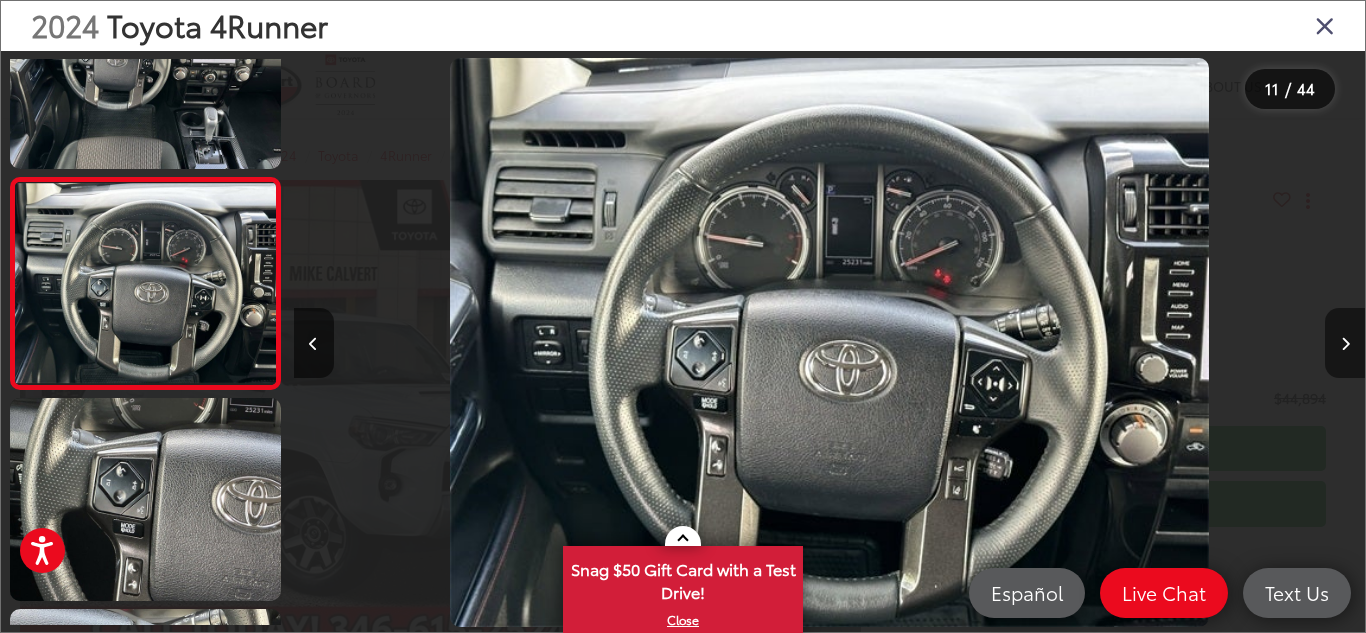 click at bounding box center (1345, 344) 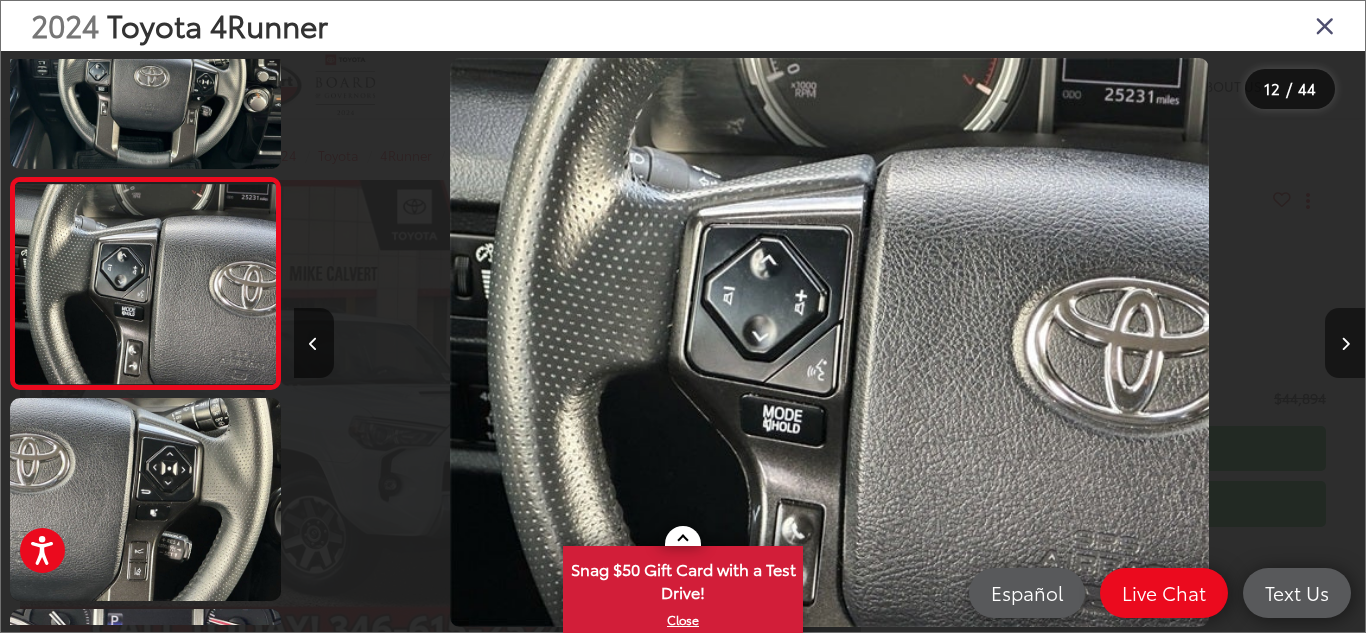 click at bounding box center (1345, 344) 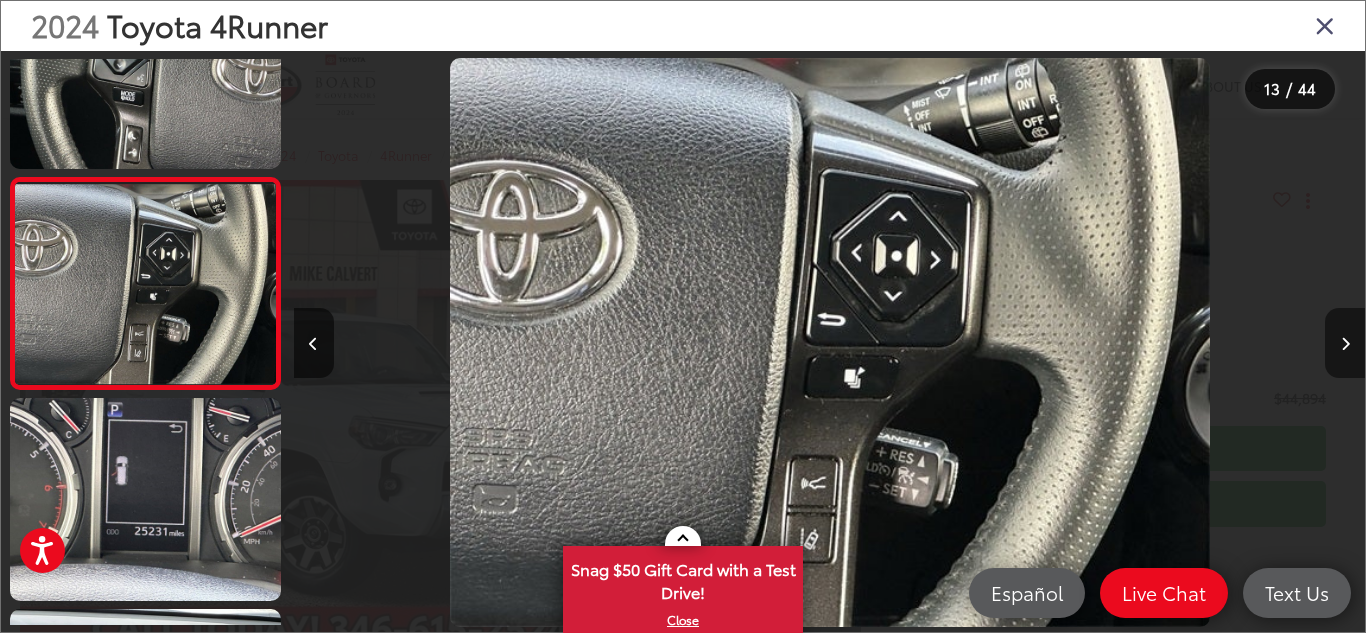 click at bounding box center [1345, 343] 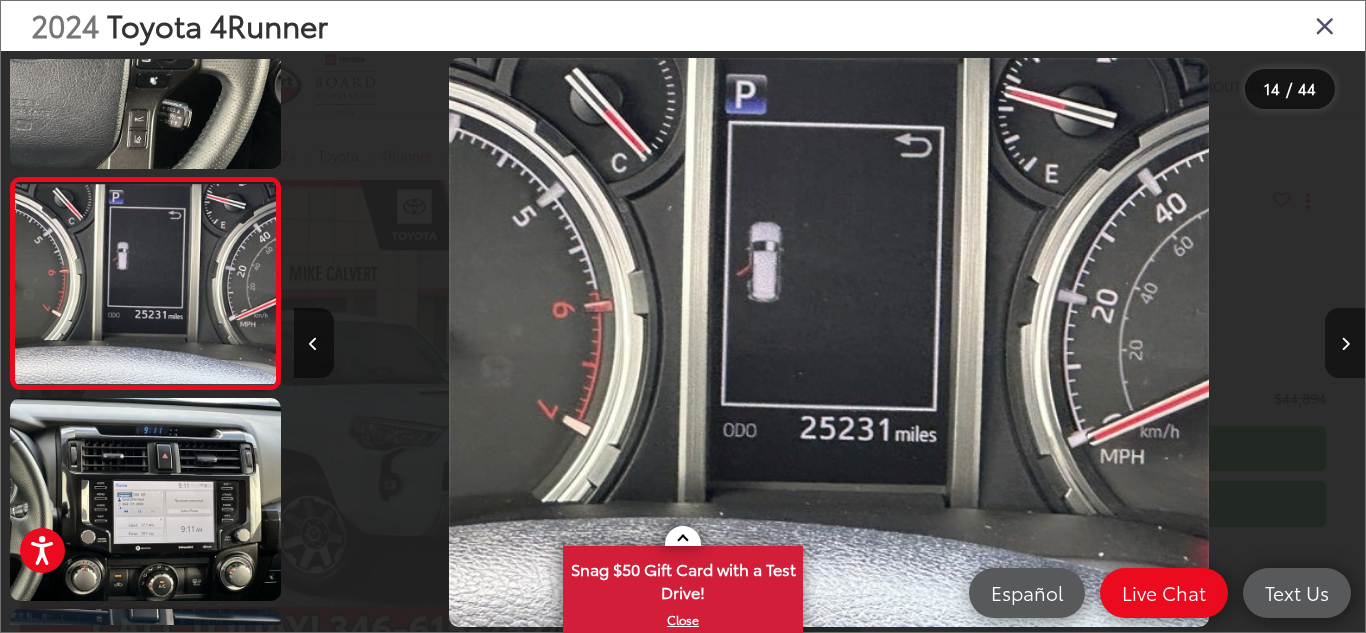 click at bounding box center [1345, 344] 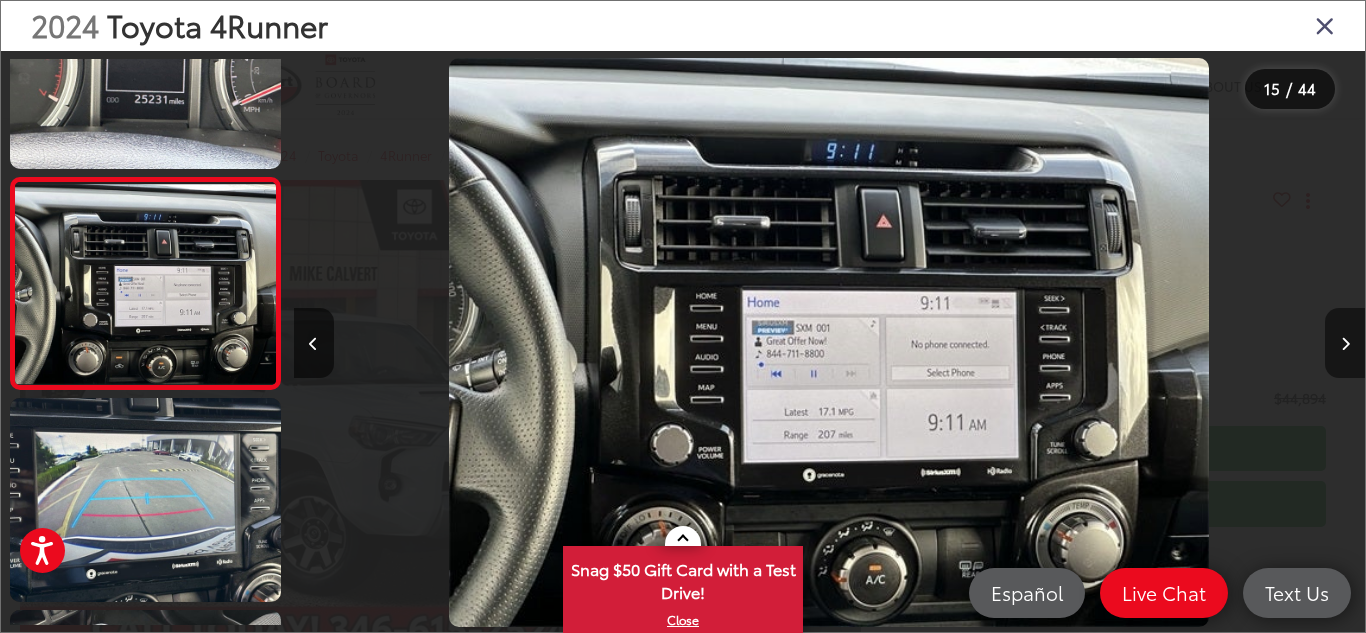 click at bounding box center (1345, 343) 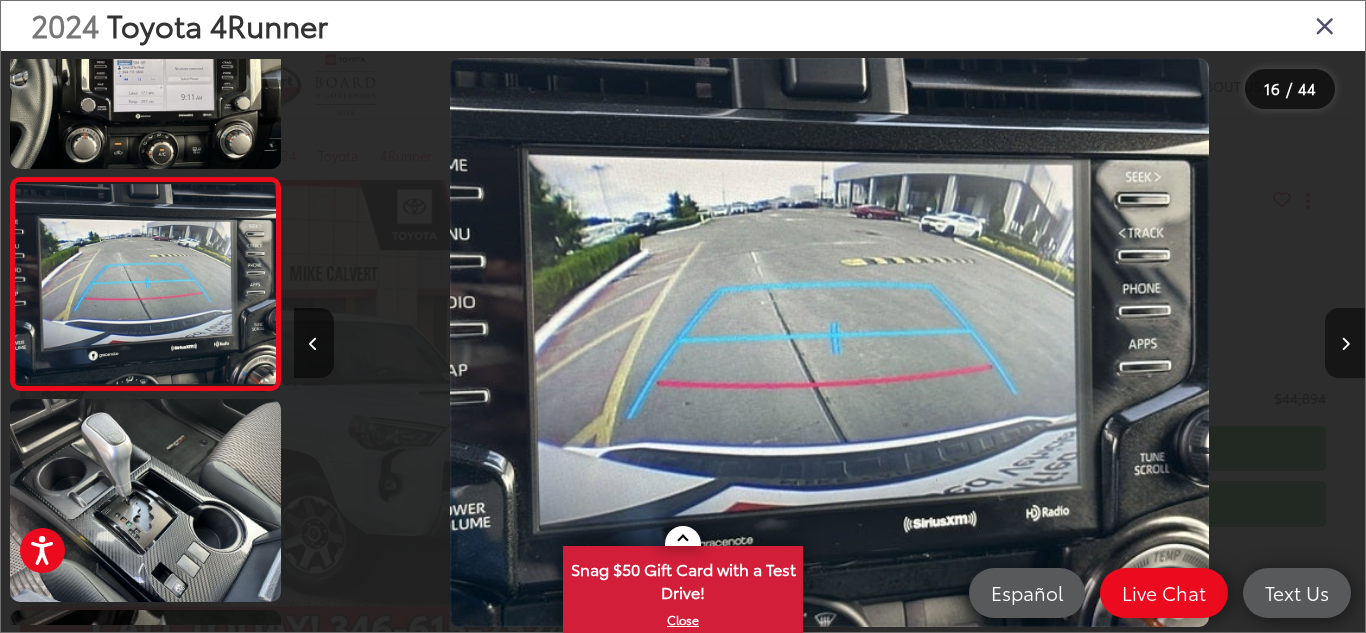 click at bounding box center [1345, 343] 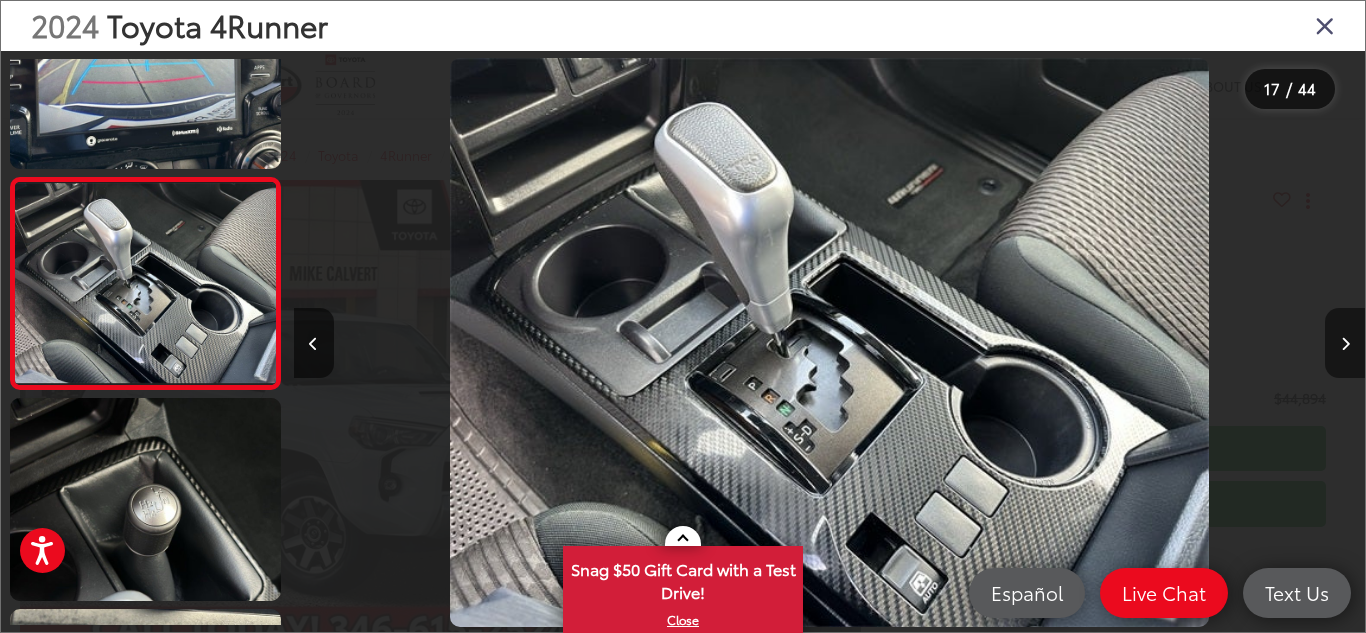 click at bounding box center (1345, 343) 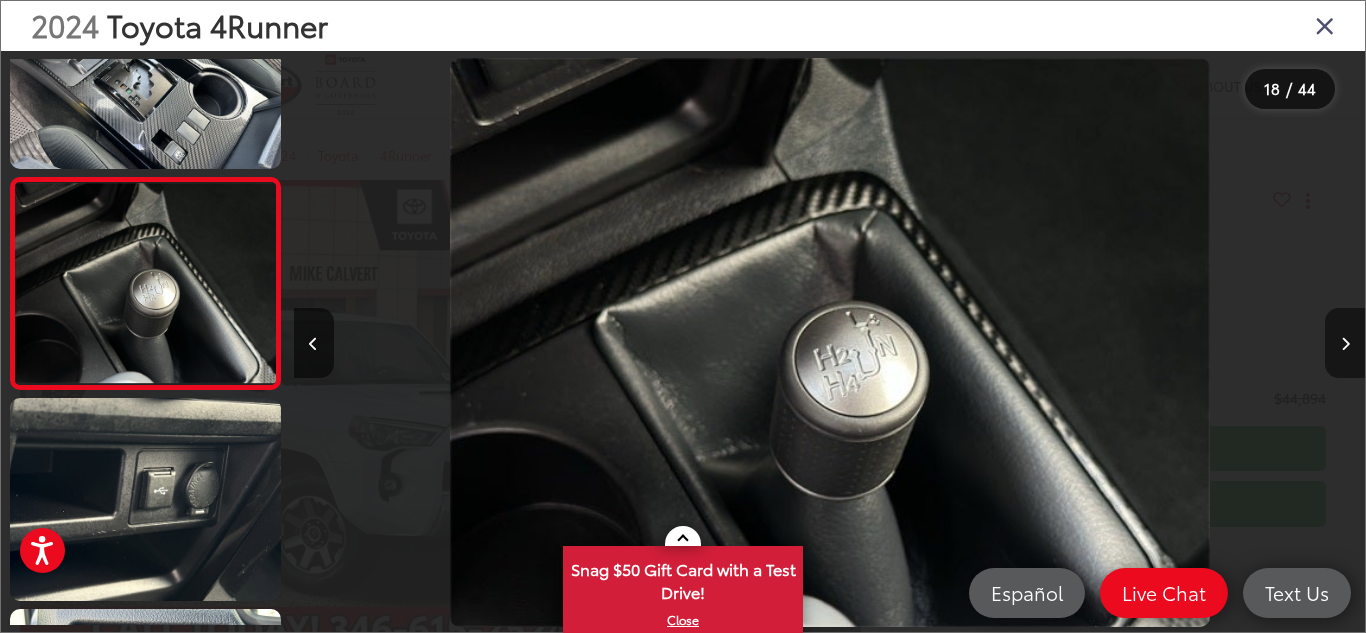 click at bounding box center (1345, 343) 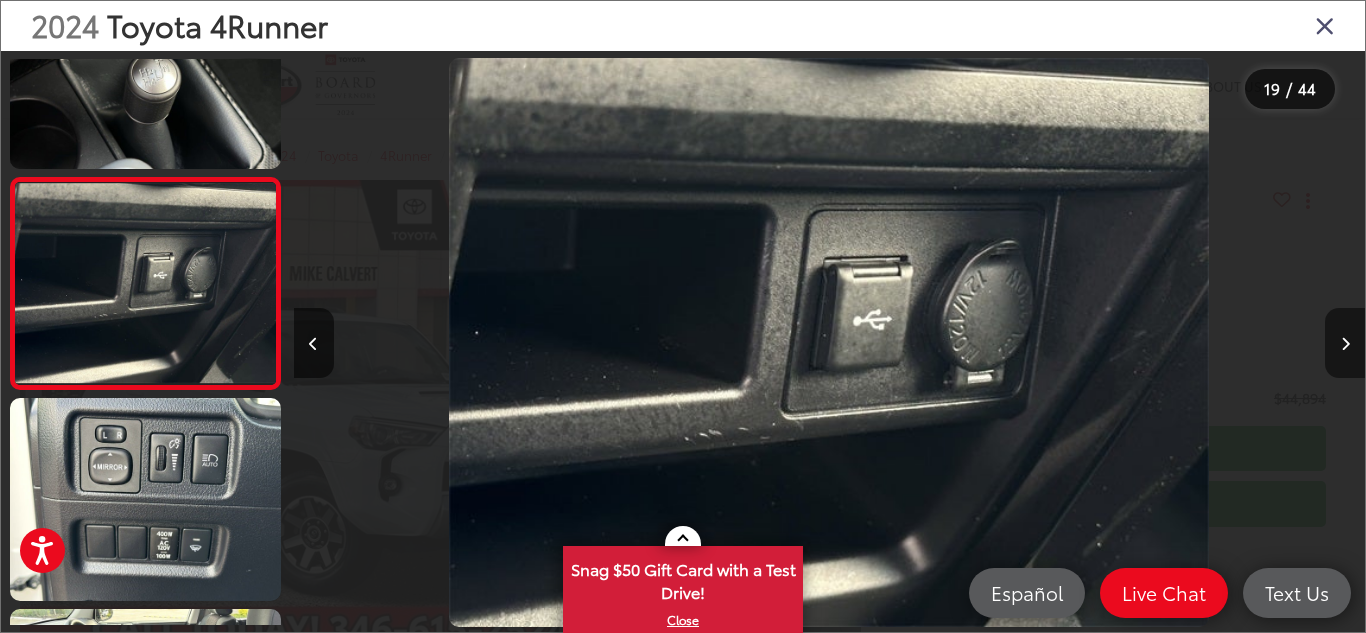 click at bounding box center (1345, 343) 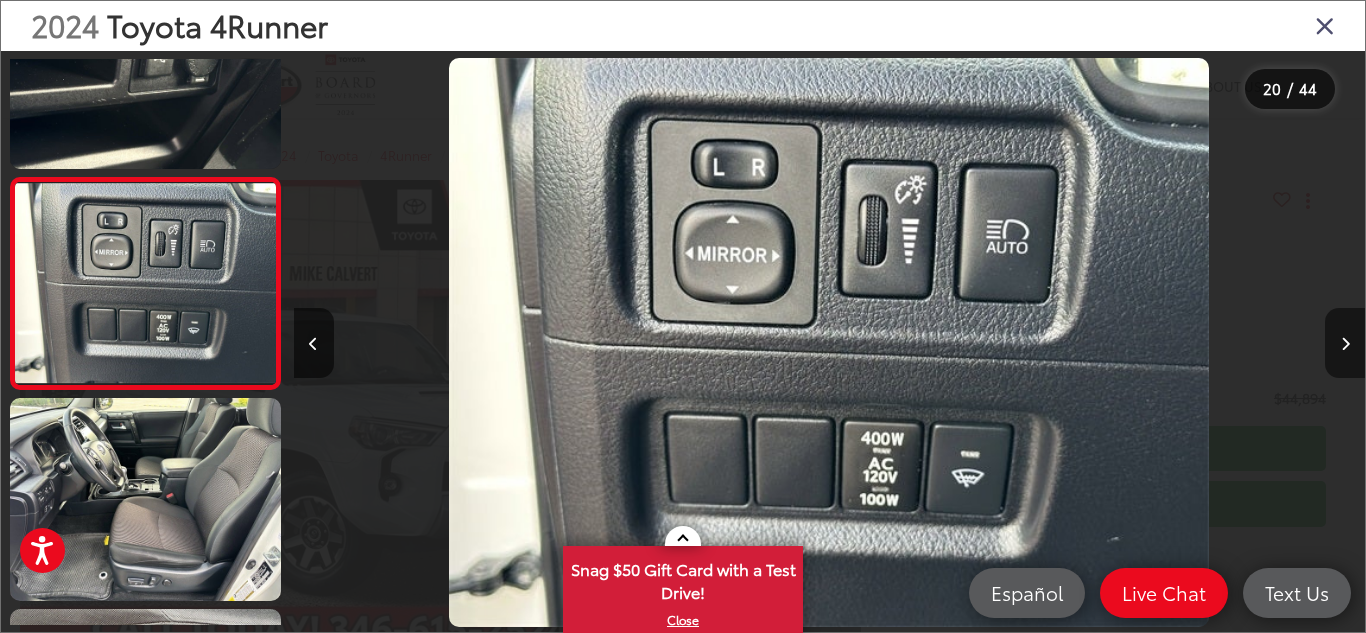 click at bounding box center (1345, 343) 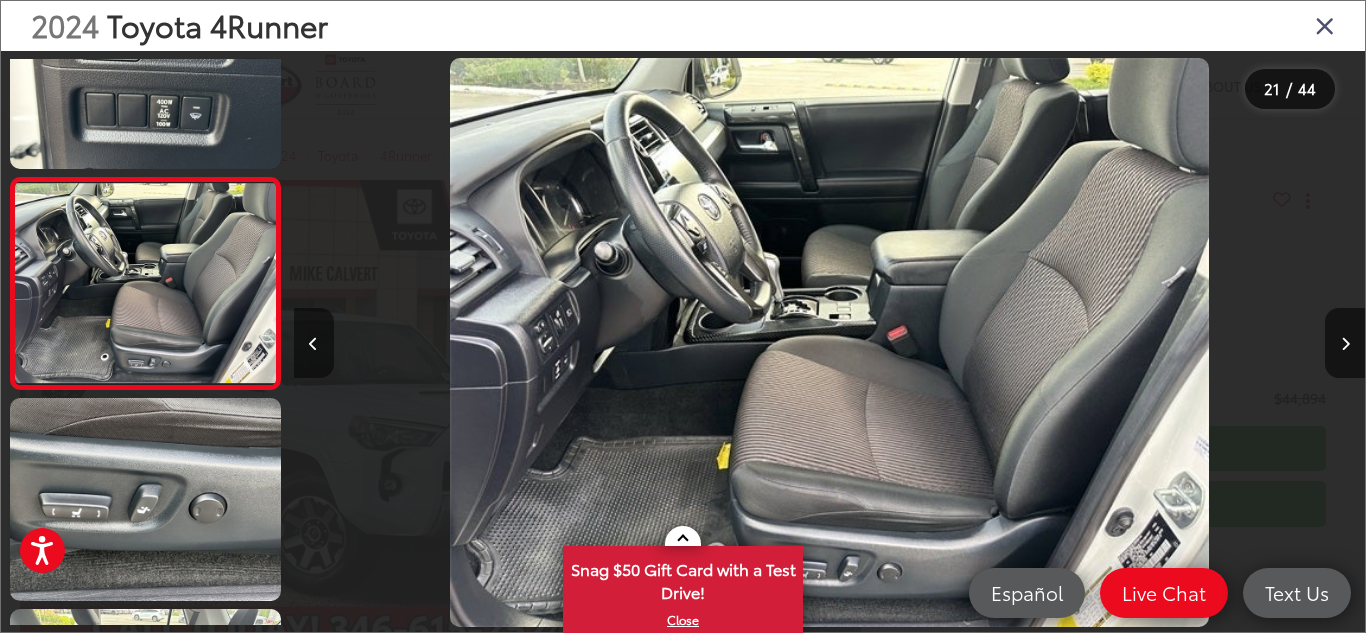 click at bounding box center [314, 343] 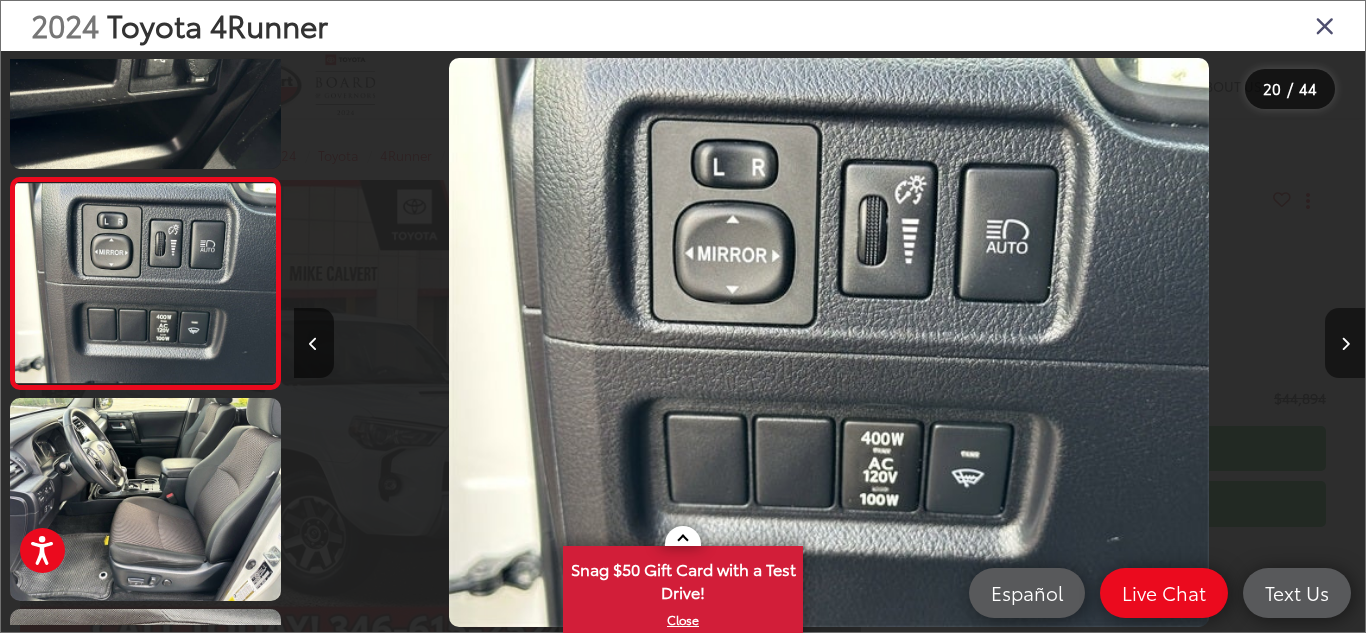 click at bounding box center (1345, 344) 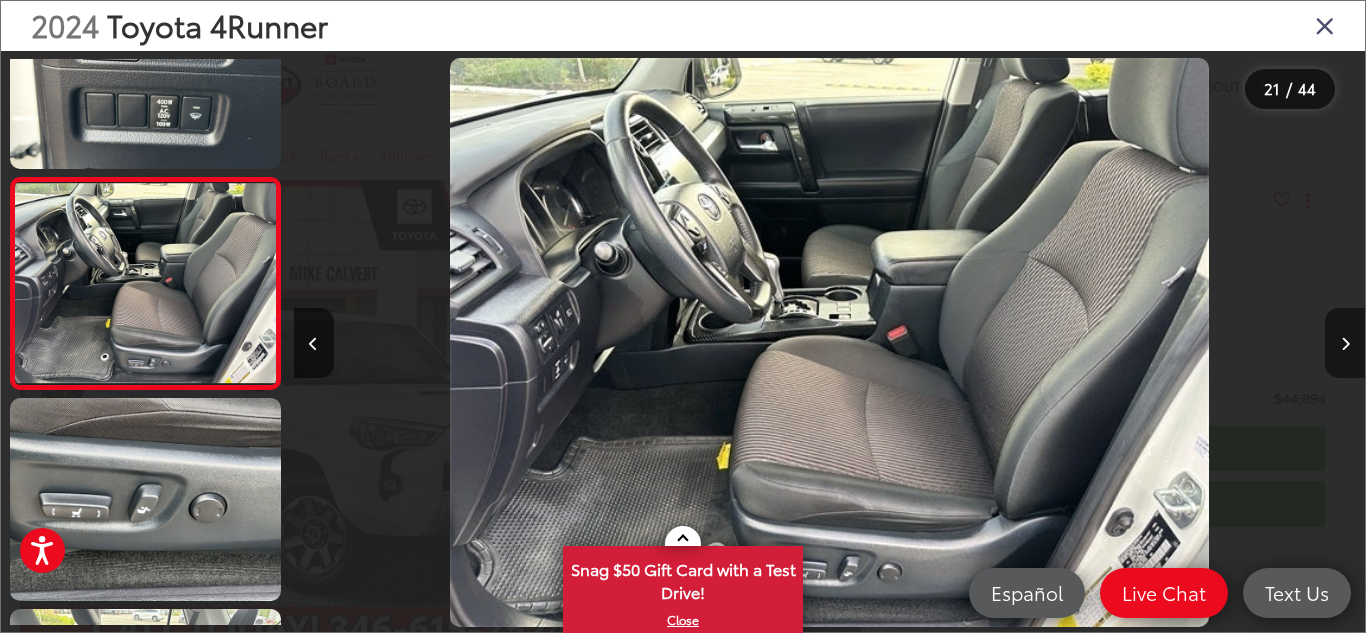 click at bounding box center (1345, 344) 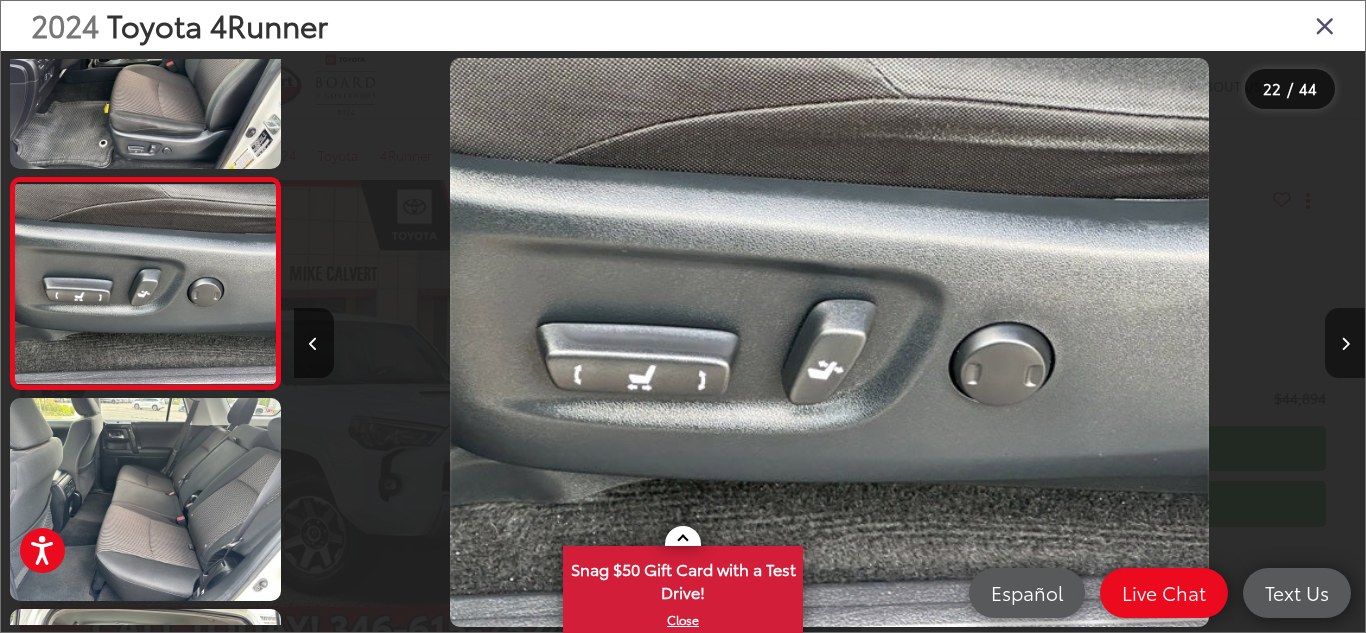 click at bounding box center (1345, 344) 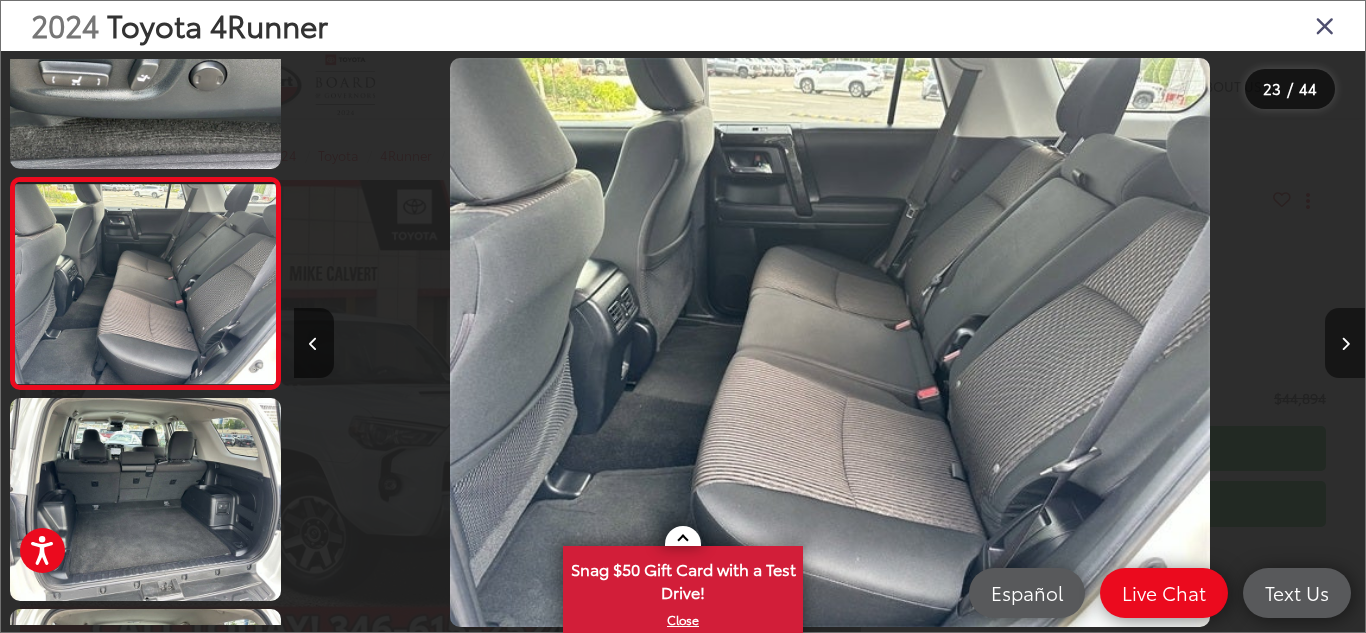click at bounding box center (1345, 344) 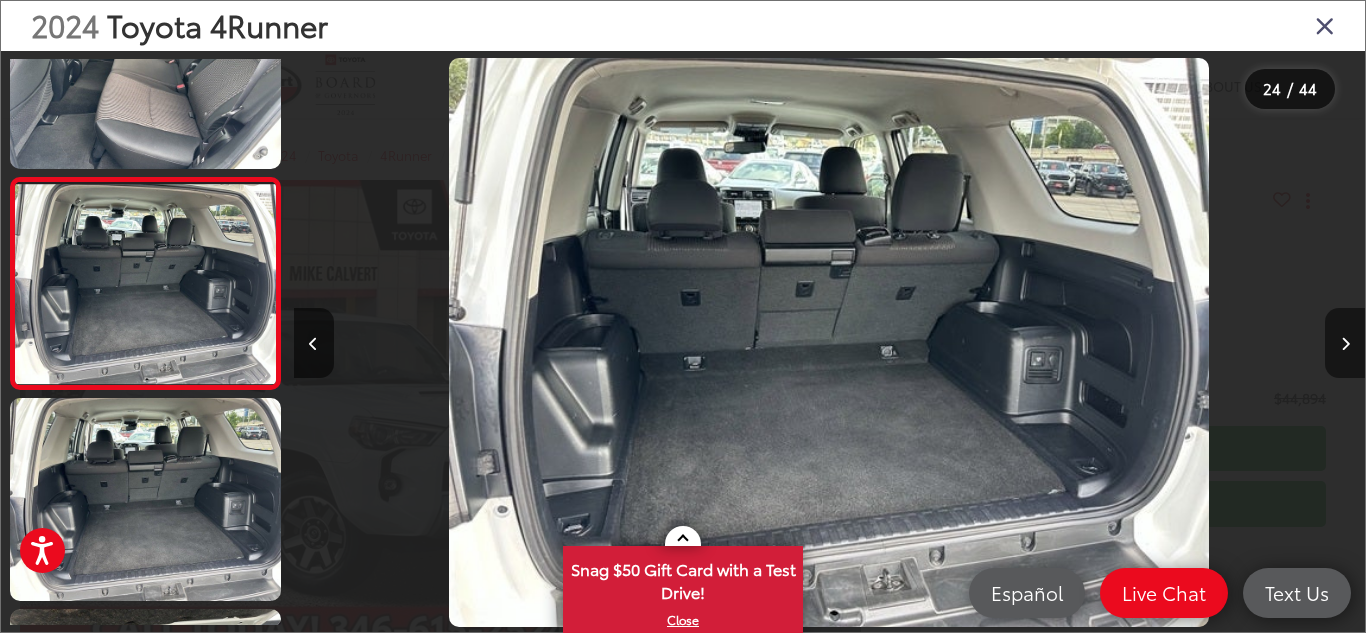 click at bounding box center (1345, 344) 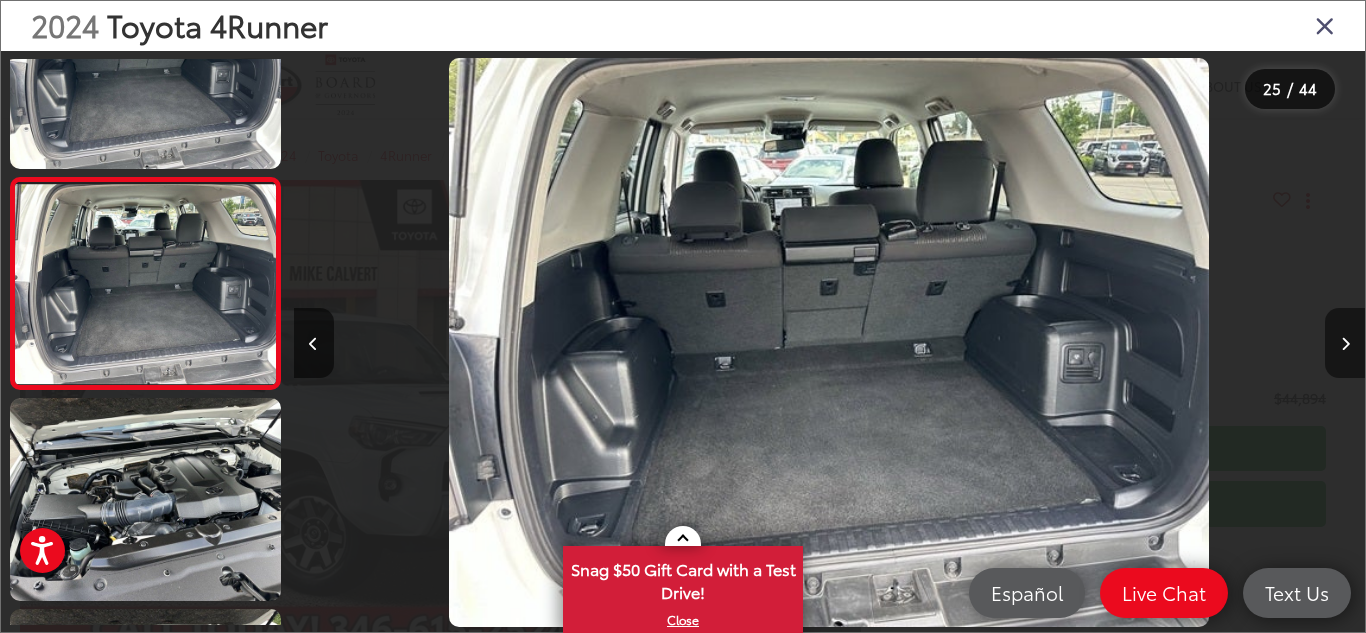 click at bounding box center [1345, 344] 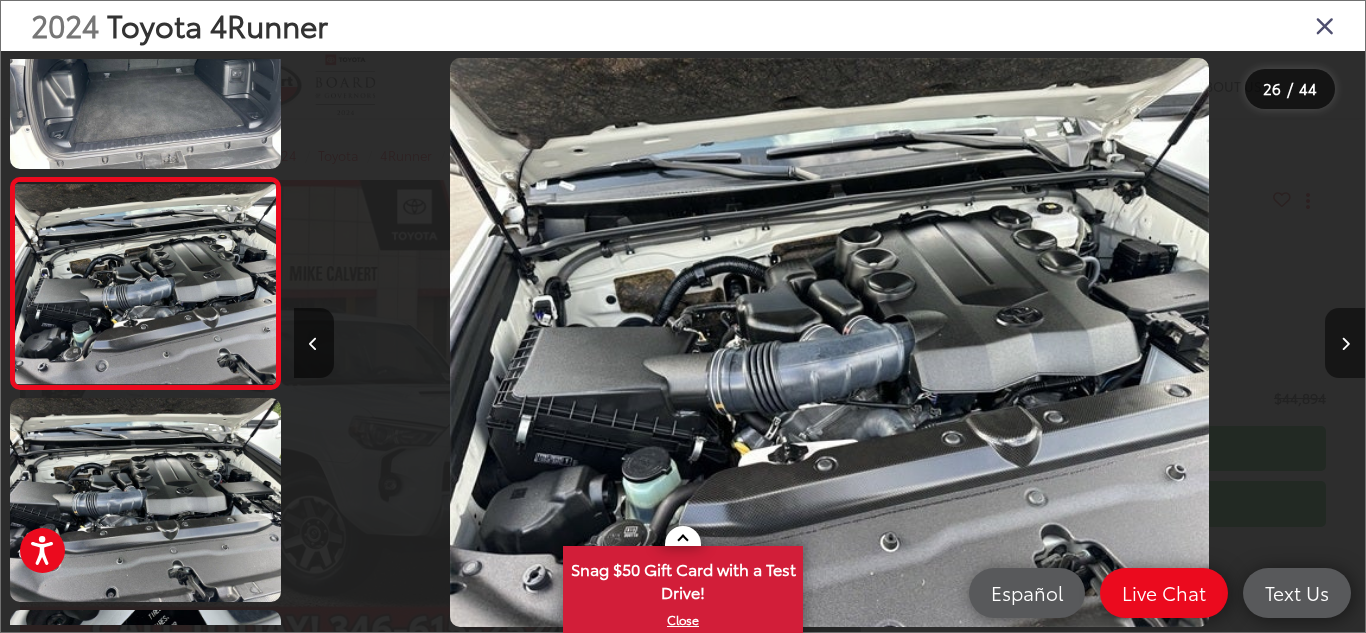 click at bounding box center (1345, 344) 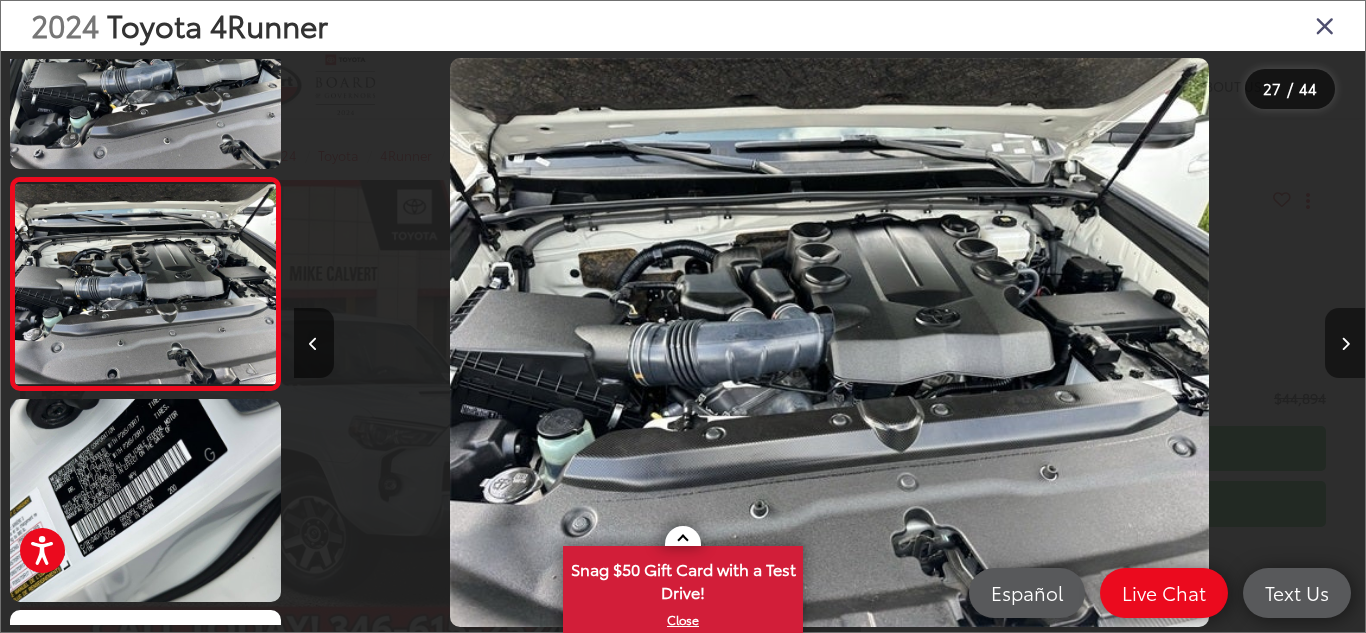 click at bounding box center (1345, 344) 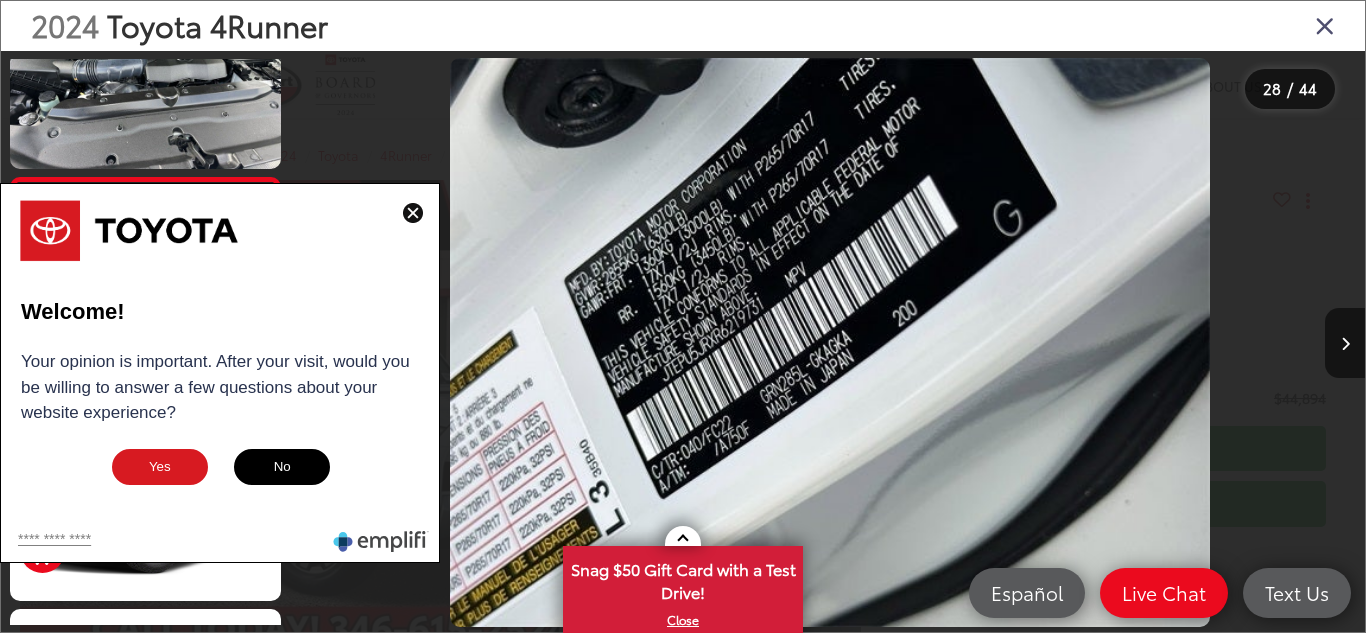 click at bounding box center [413, 213] 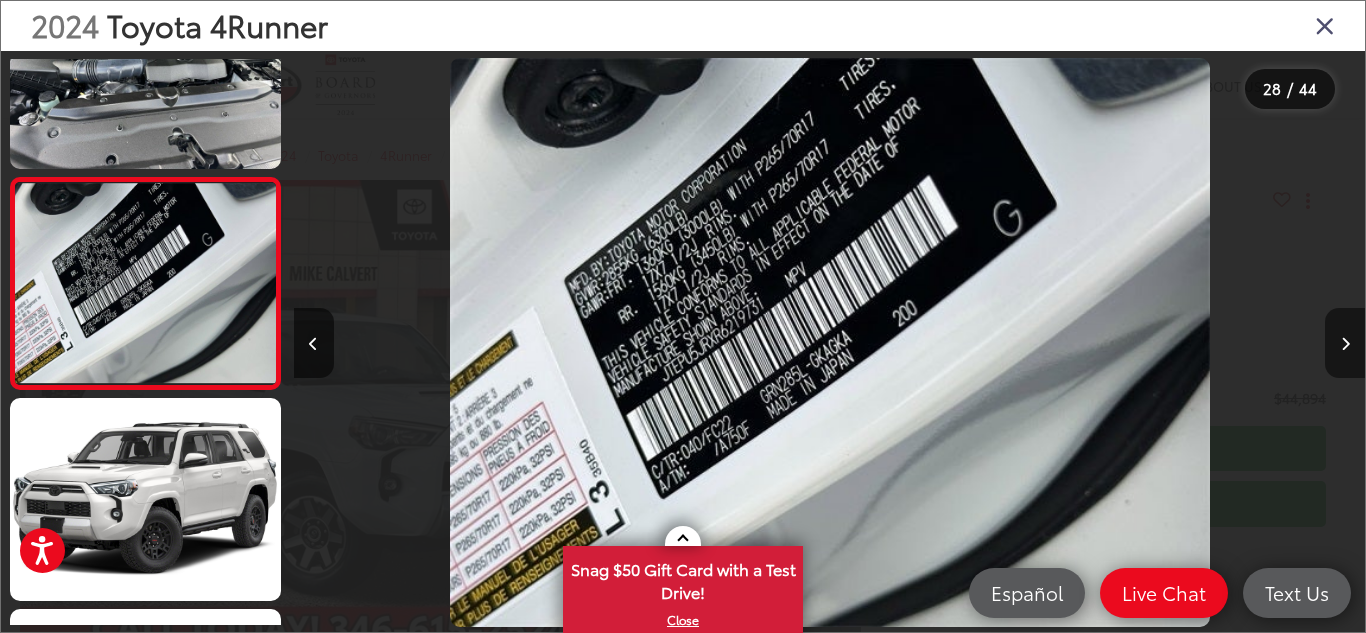 click at bounding box center [1345, 343] 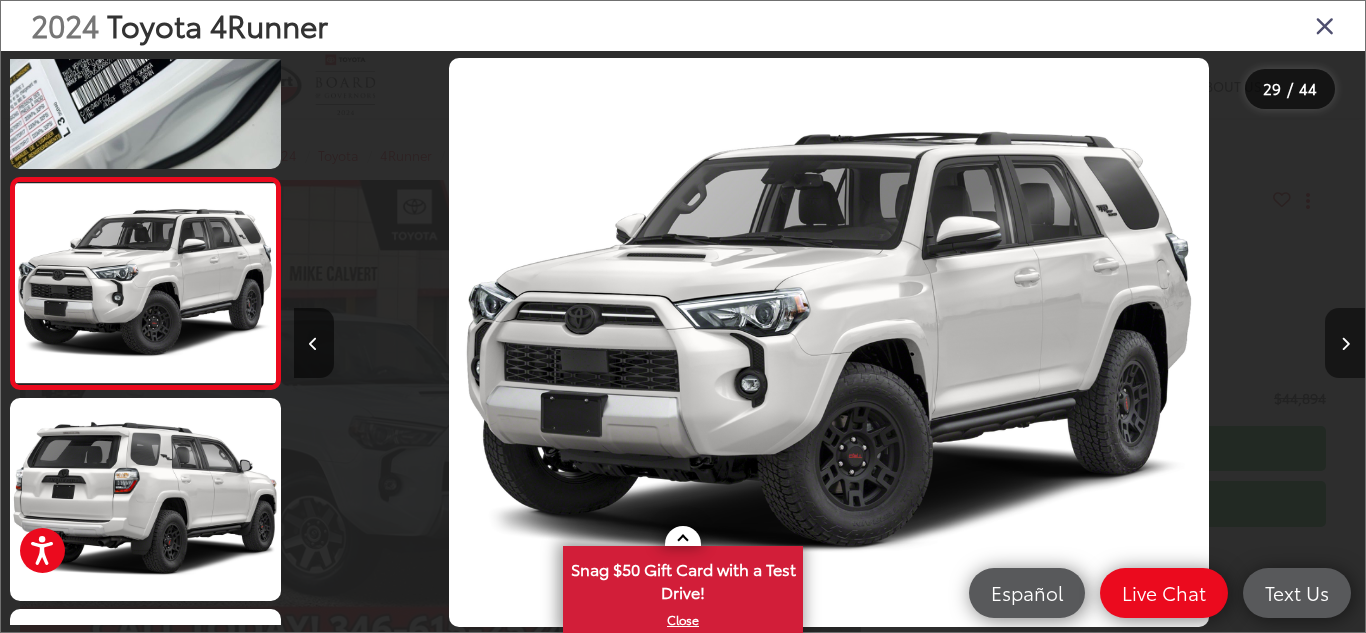 click at bounding box center [1345, 343] 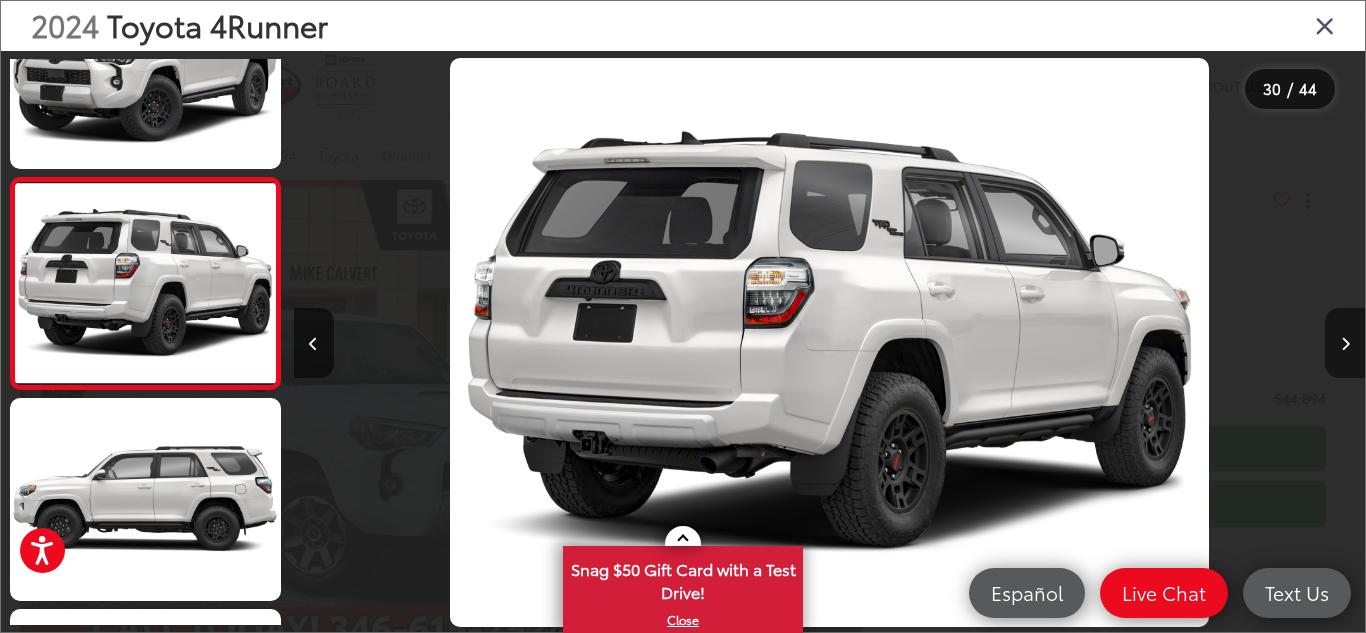 click at bounding box center [1345, 343] 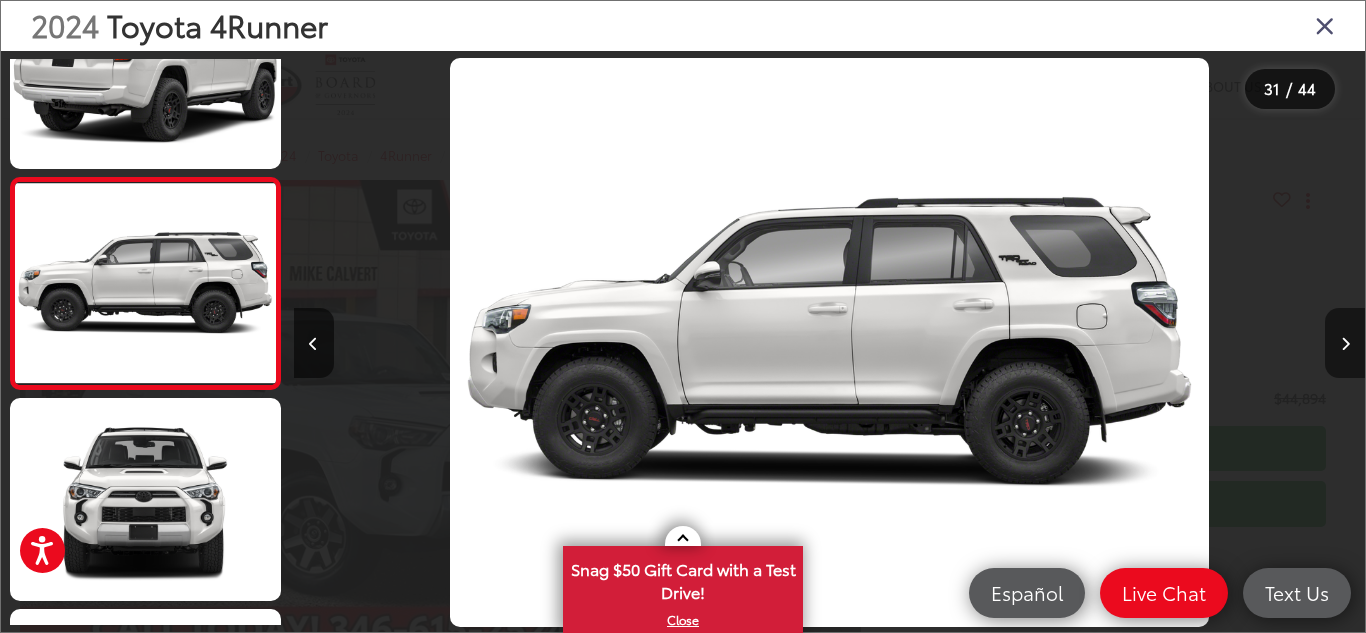 click at bounding box center (1345, 343) 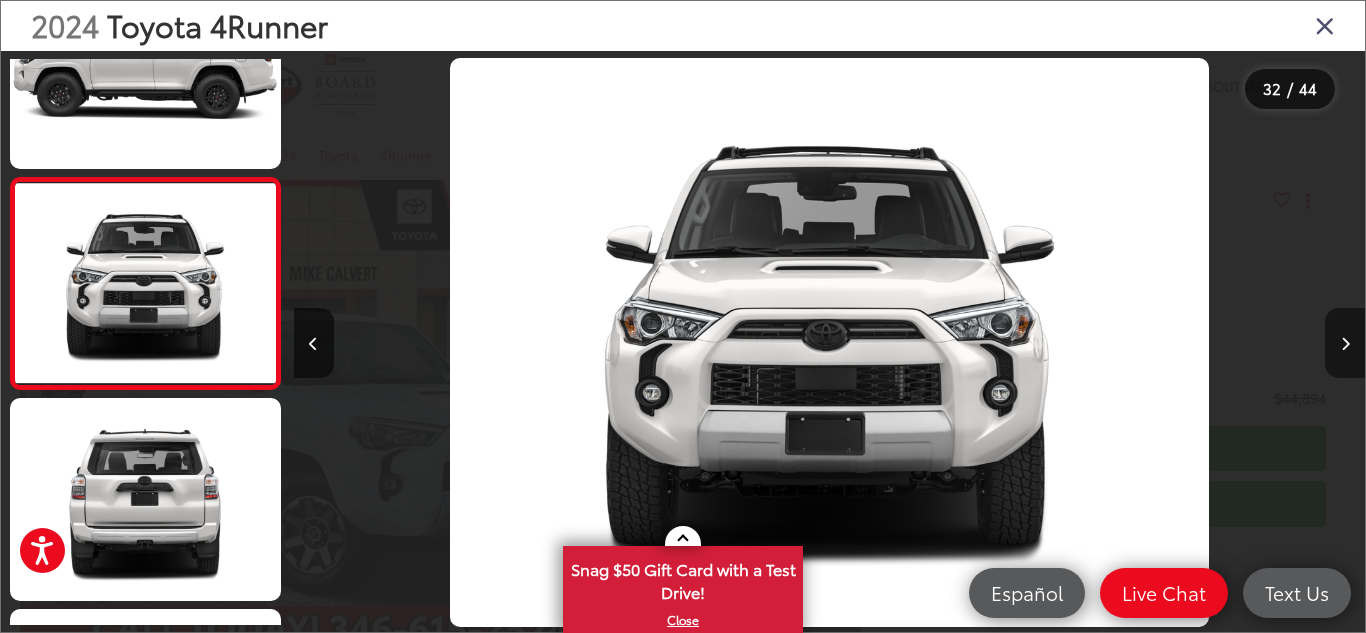 click at bounding box center [1345, 343] 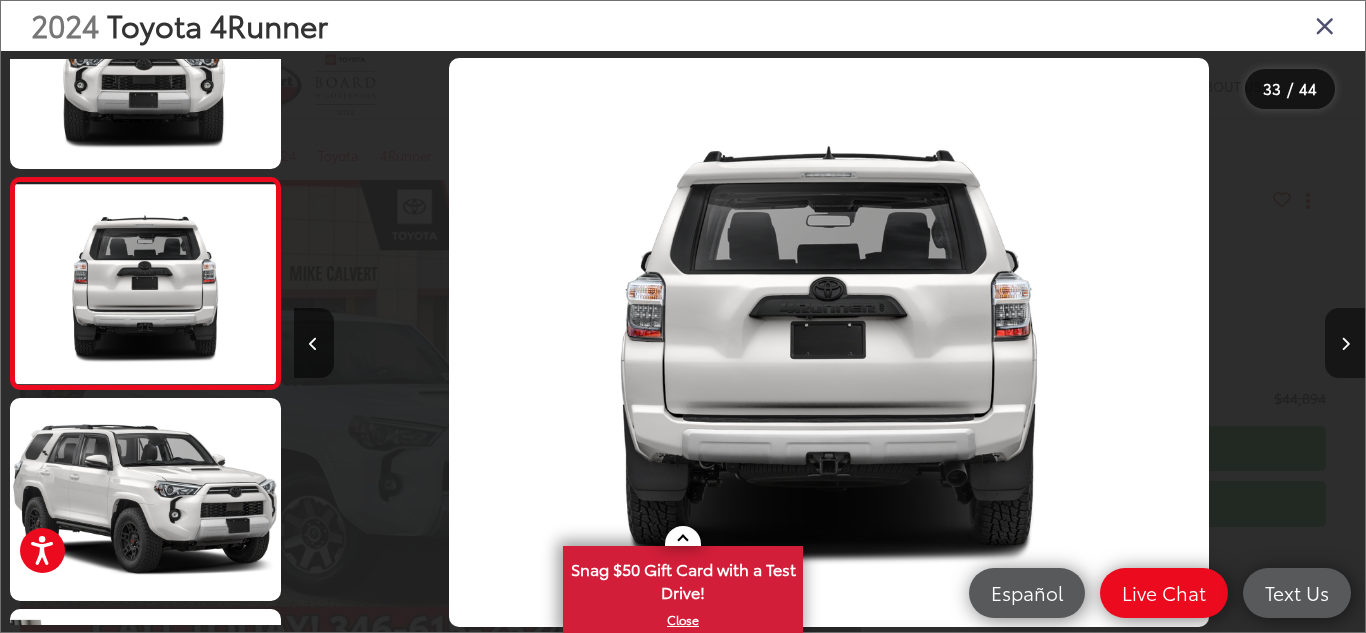 click at bounding box center (1345, 343) 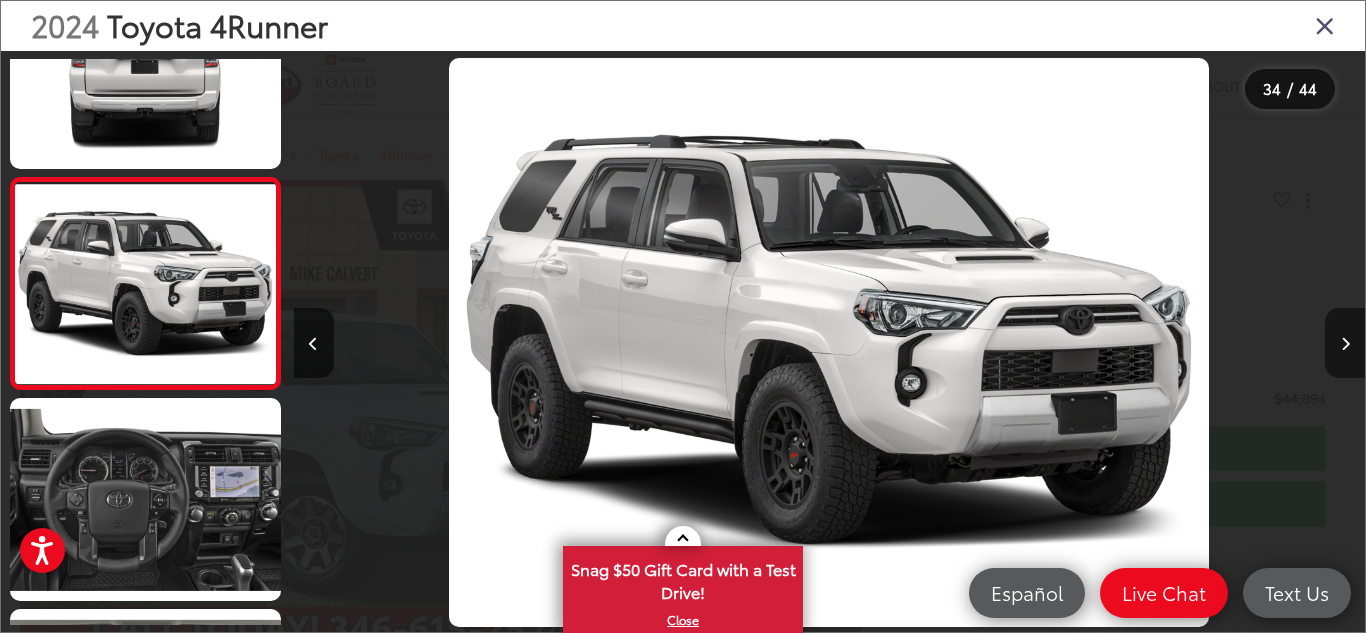 click at bounding box center [1345, 343] 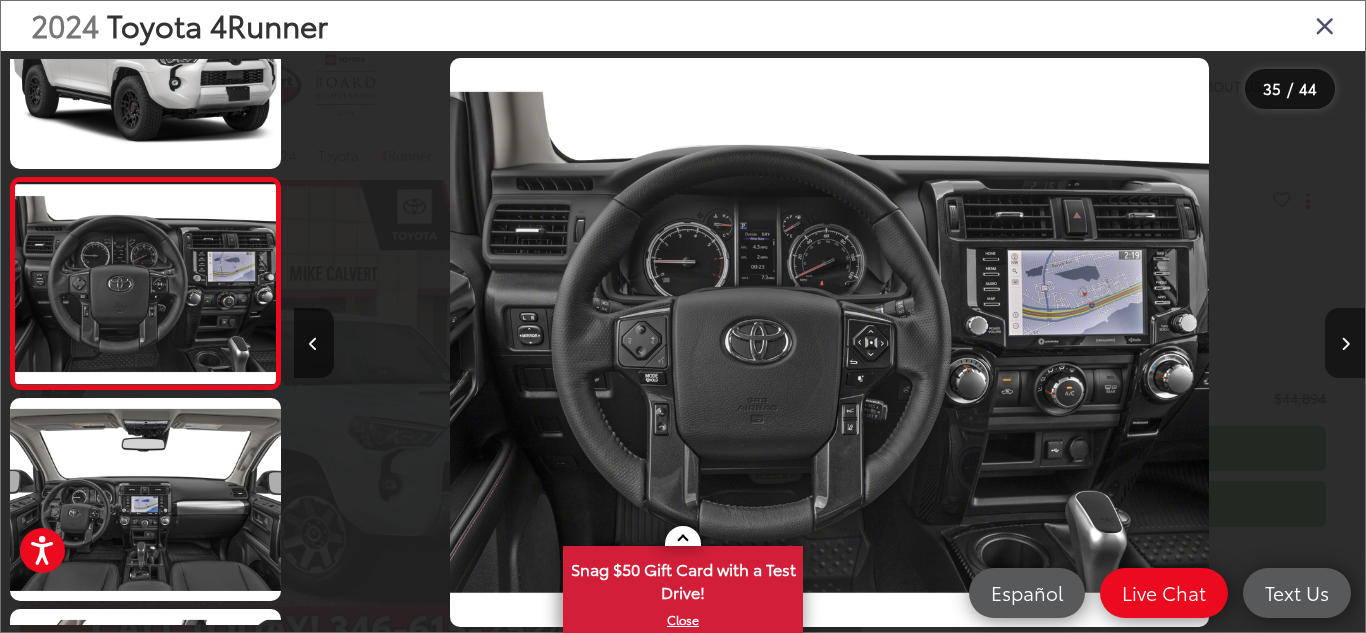 click at bounding box center (1345, 343) 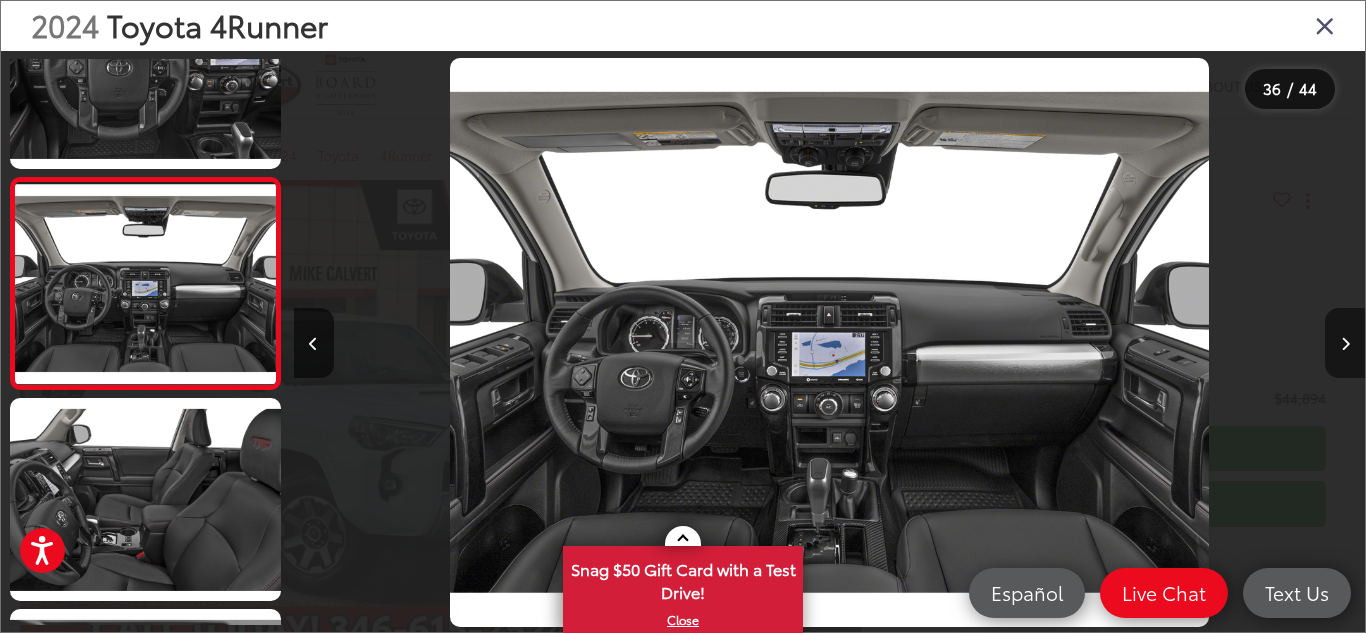 click at bounding box center (1345, 343) 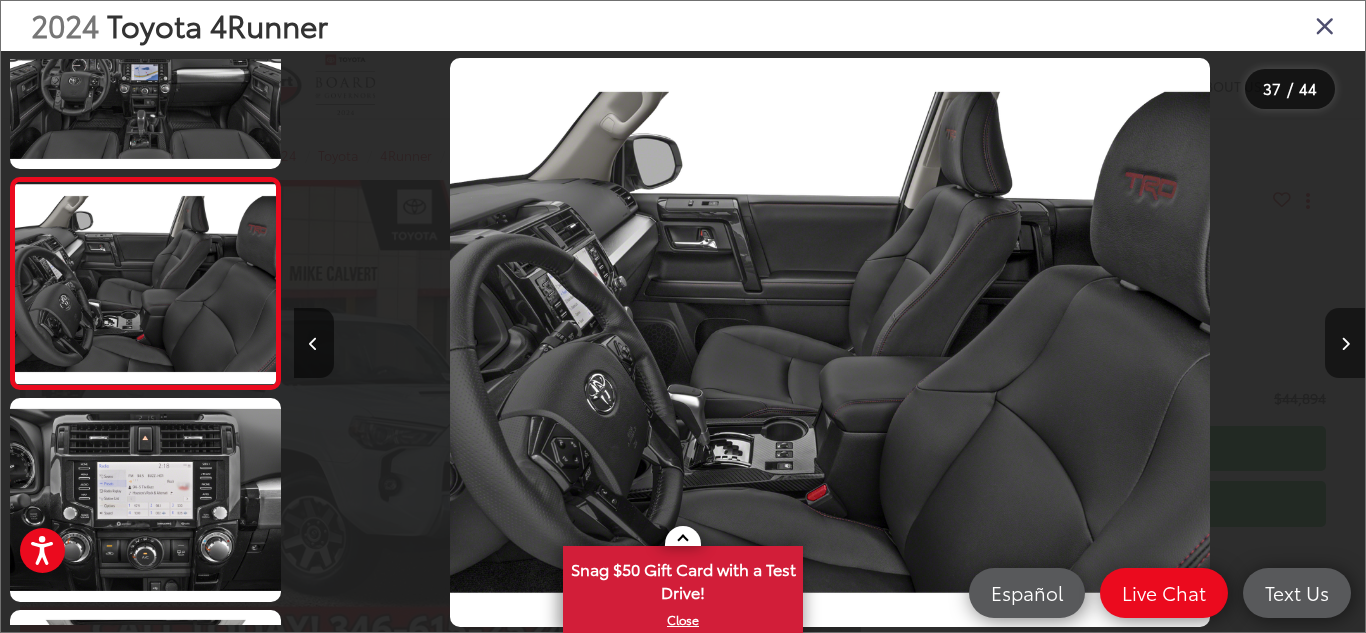 click at bounding box center (1345, 343) 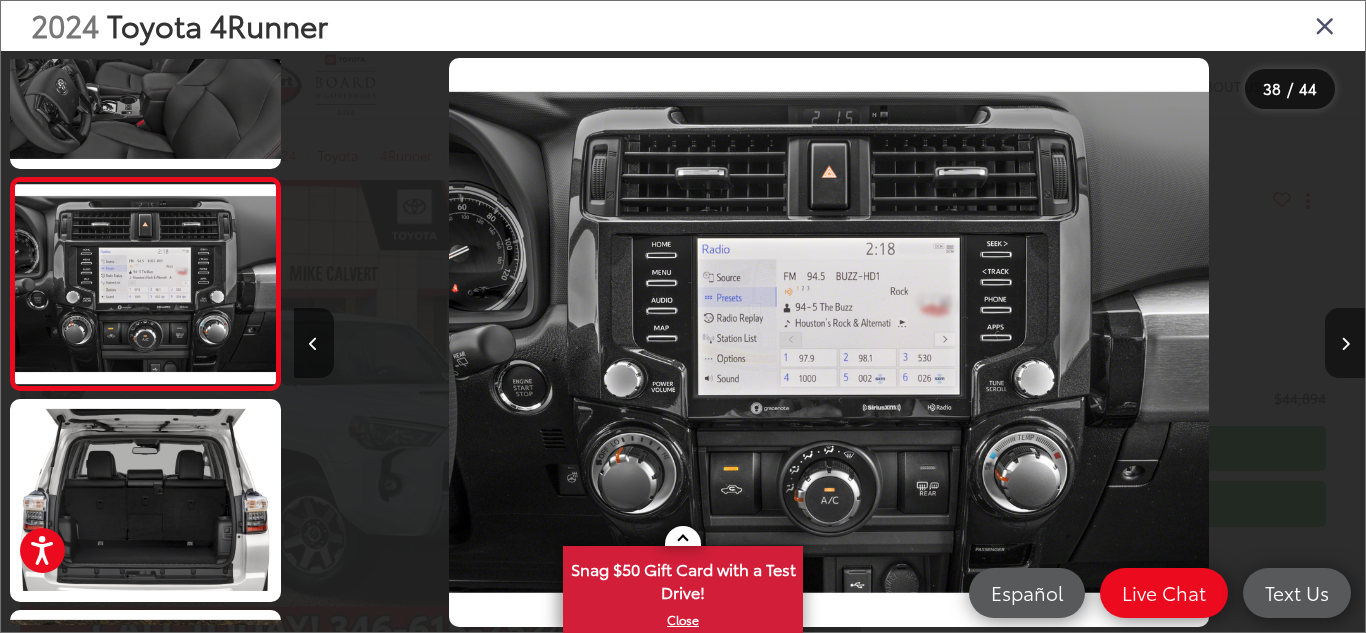 click at bounding box center (1345, 343) 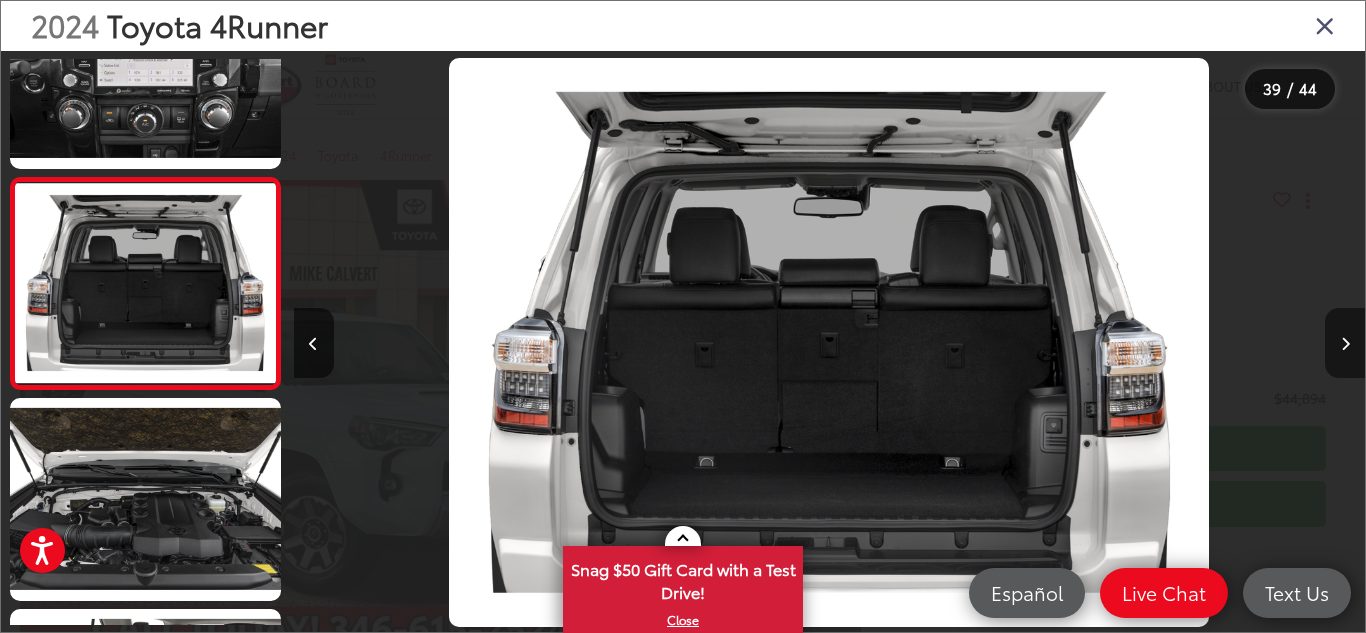 click at bounding box center [1345, 343] 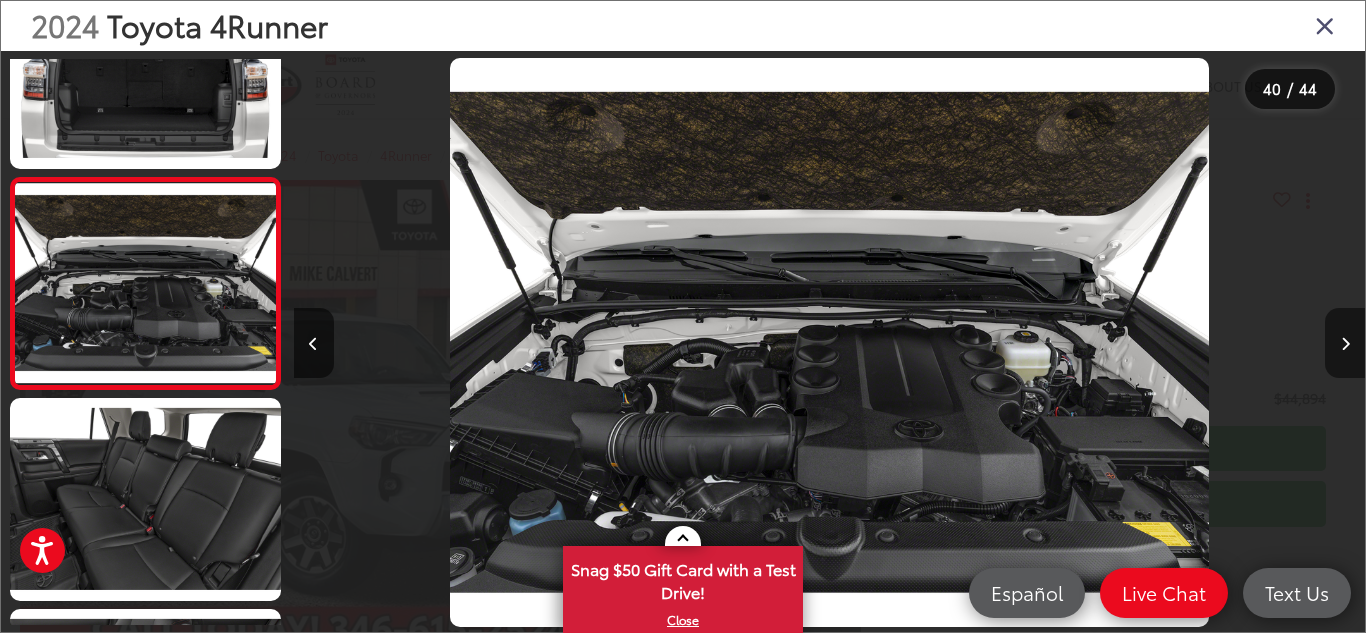 click at bounding box center [1345, 343] 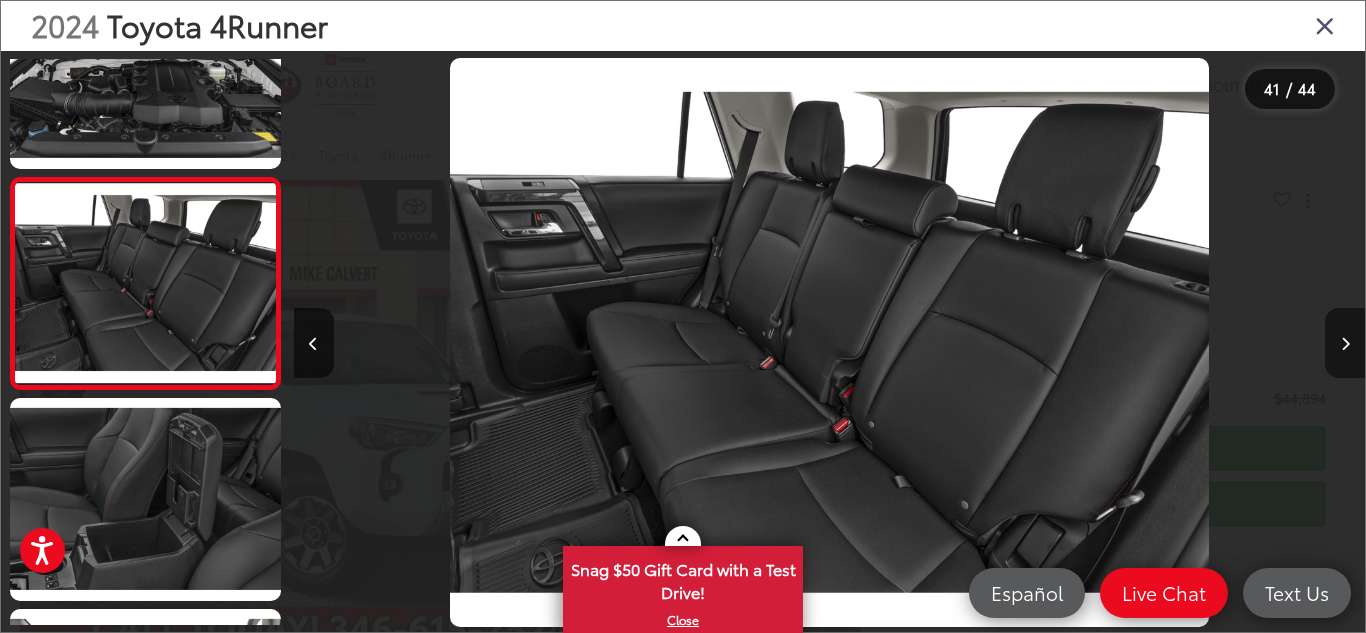 click at bounding box center [1345, 343] 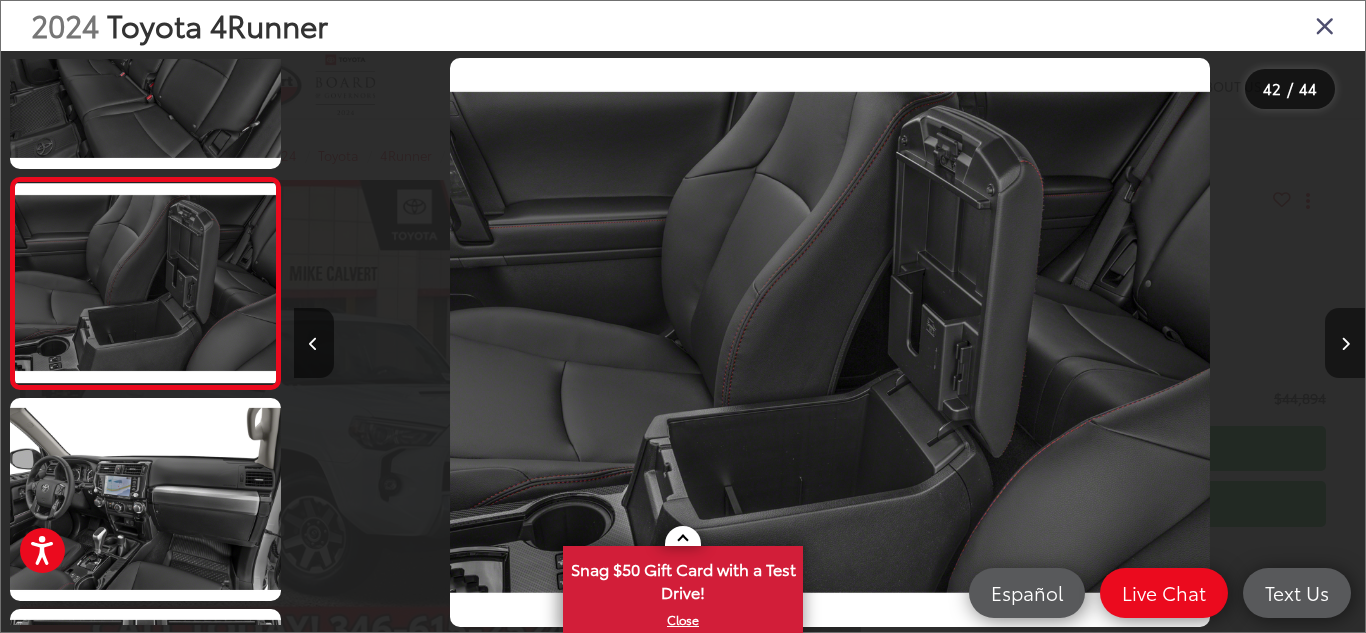 click at bounding box center (1345, 343) 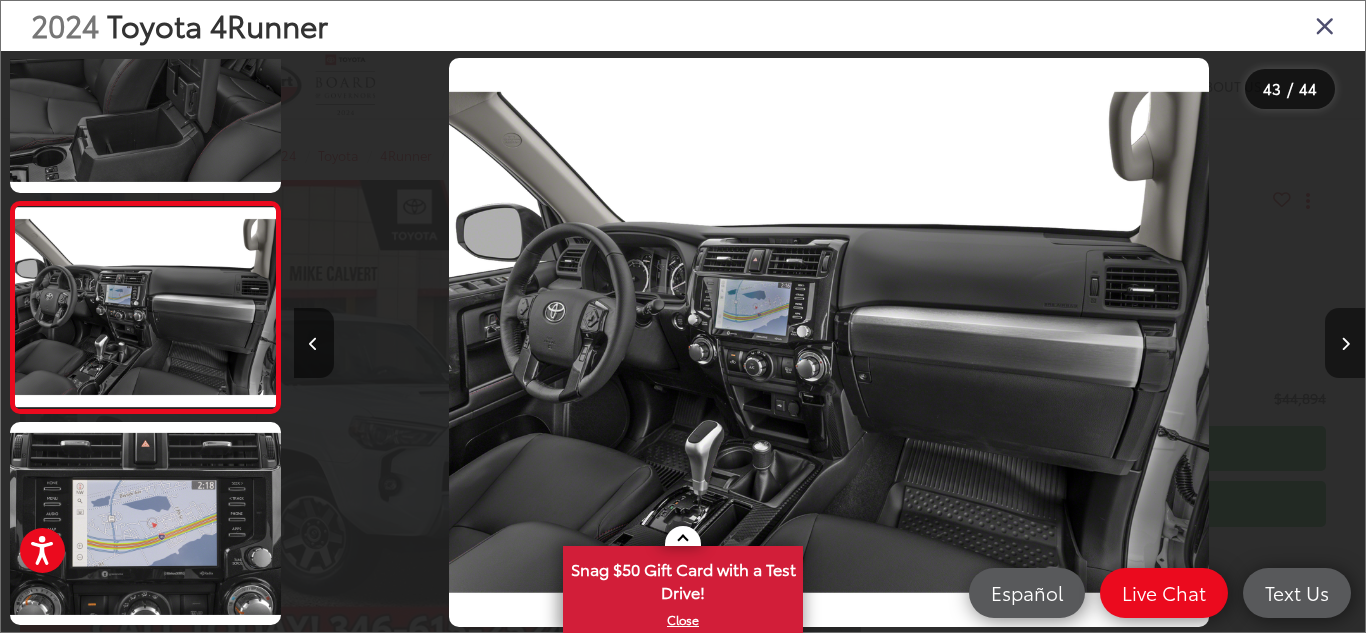click at bounding box center (1345, 343) 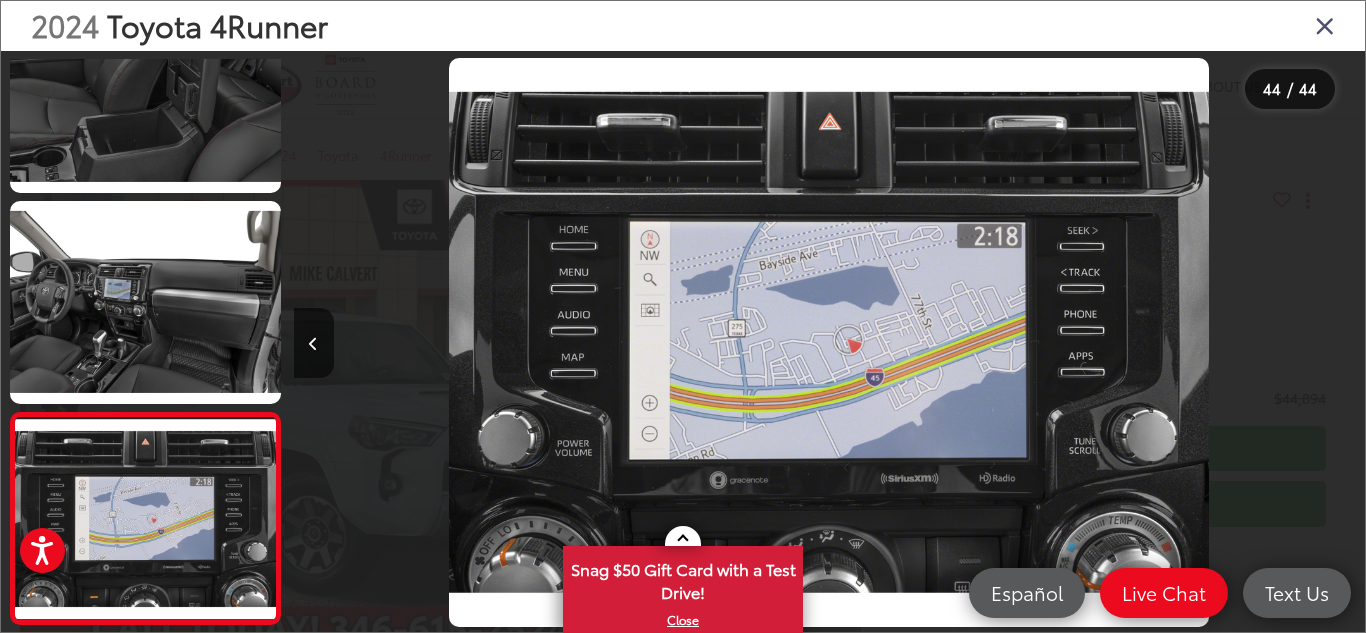 click at bounding box center [1231, 342] 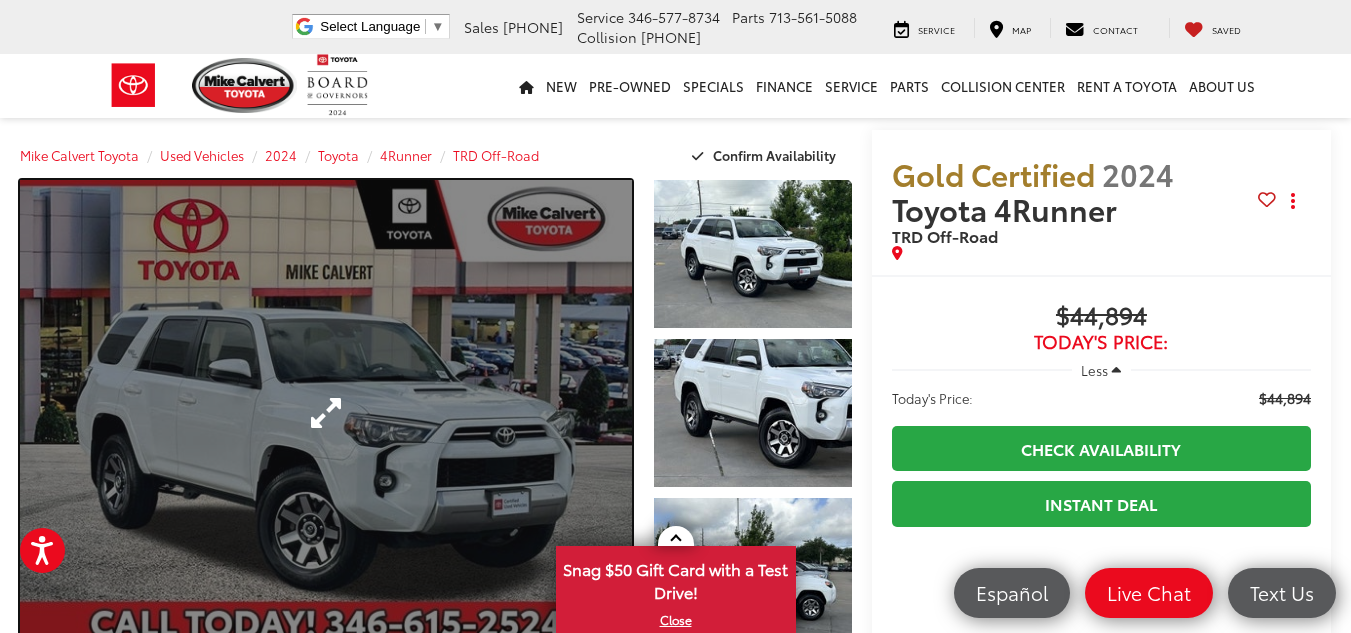 click at bounding box center (326, 413) 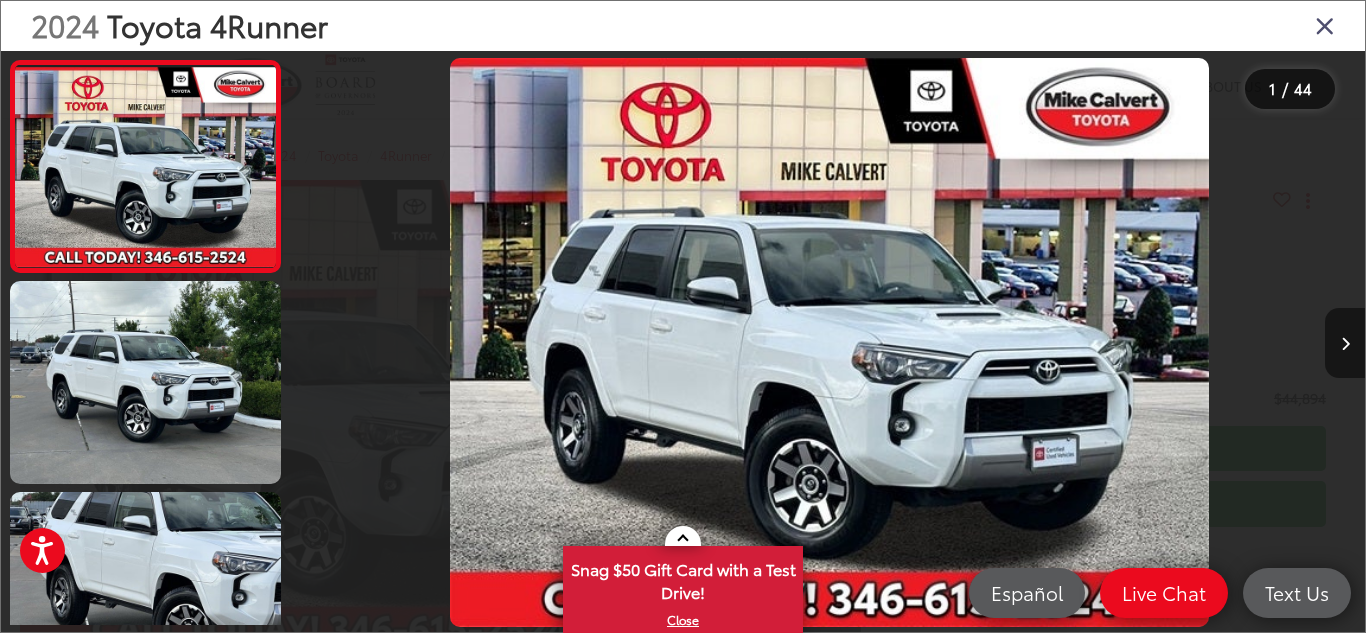 click at bounding box center [1345, 343] 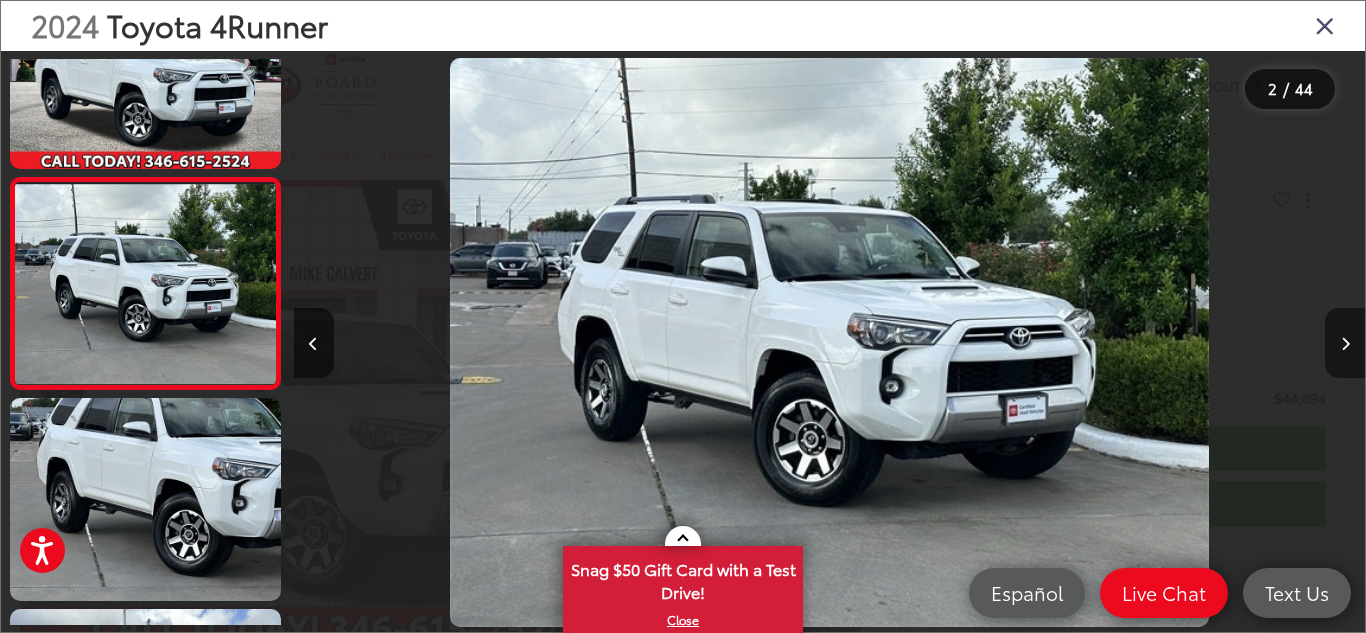 click at bounding box center (1345, 343) 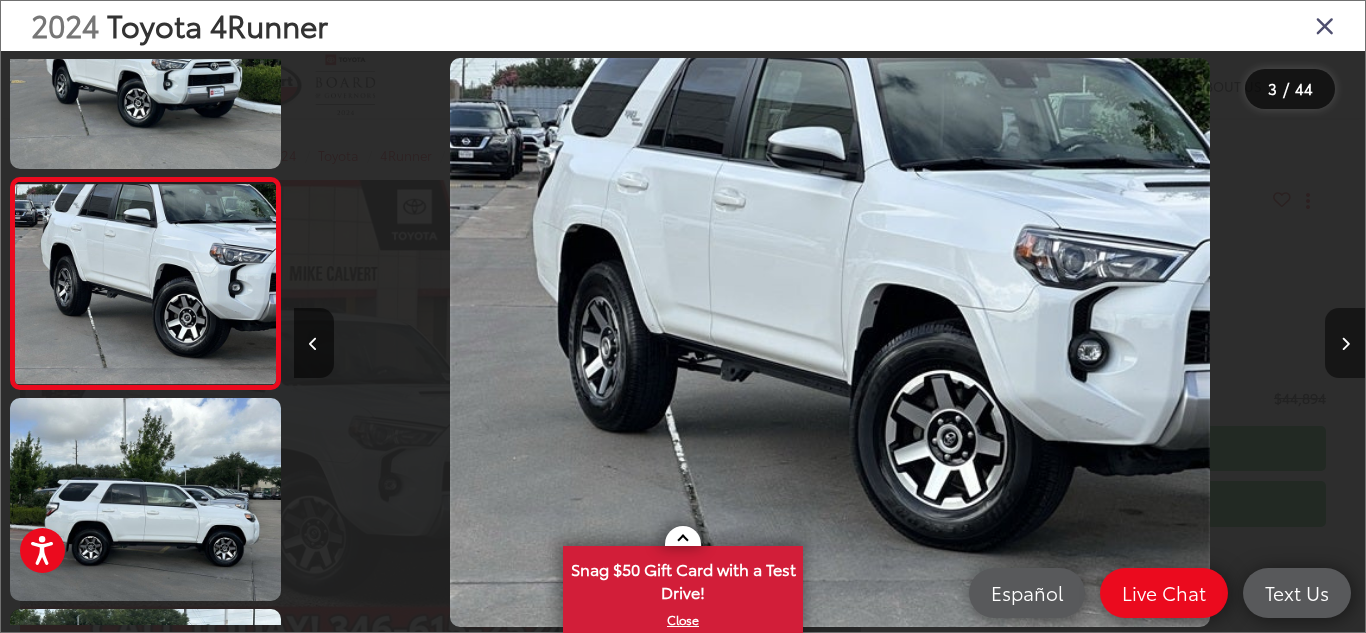 click at bounding box center [1345, 343] 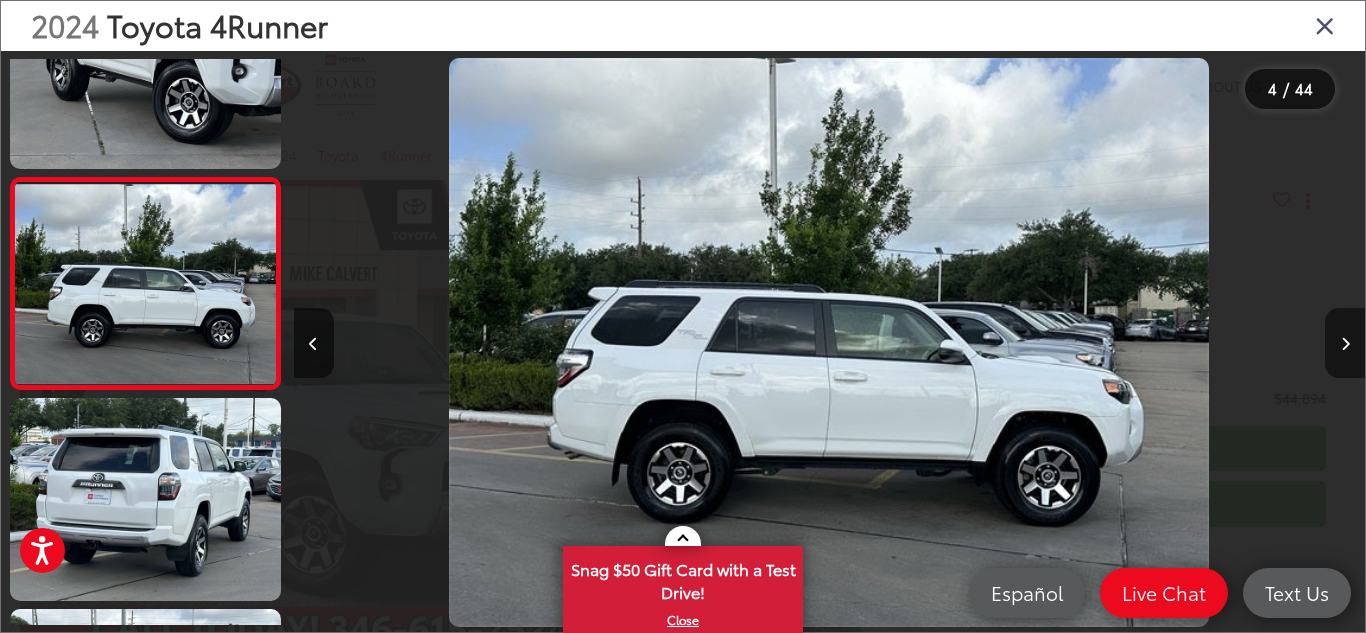 click at bounding box center (1345, 343) 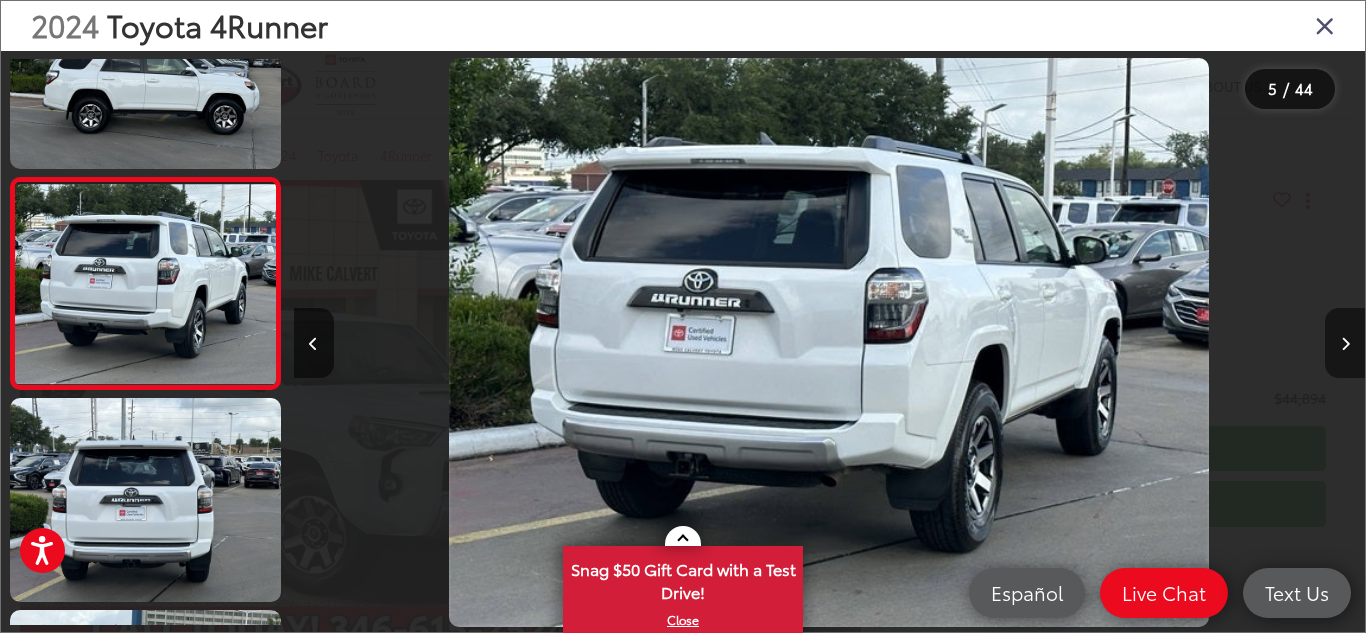click at bounding box center [1345, 343] 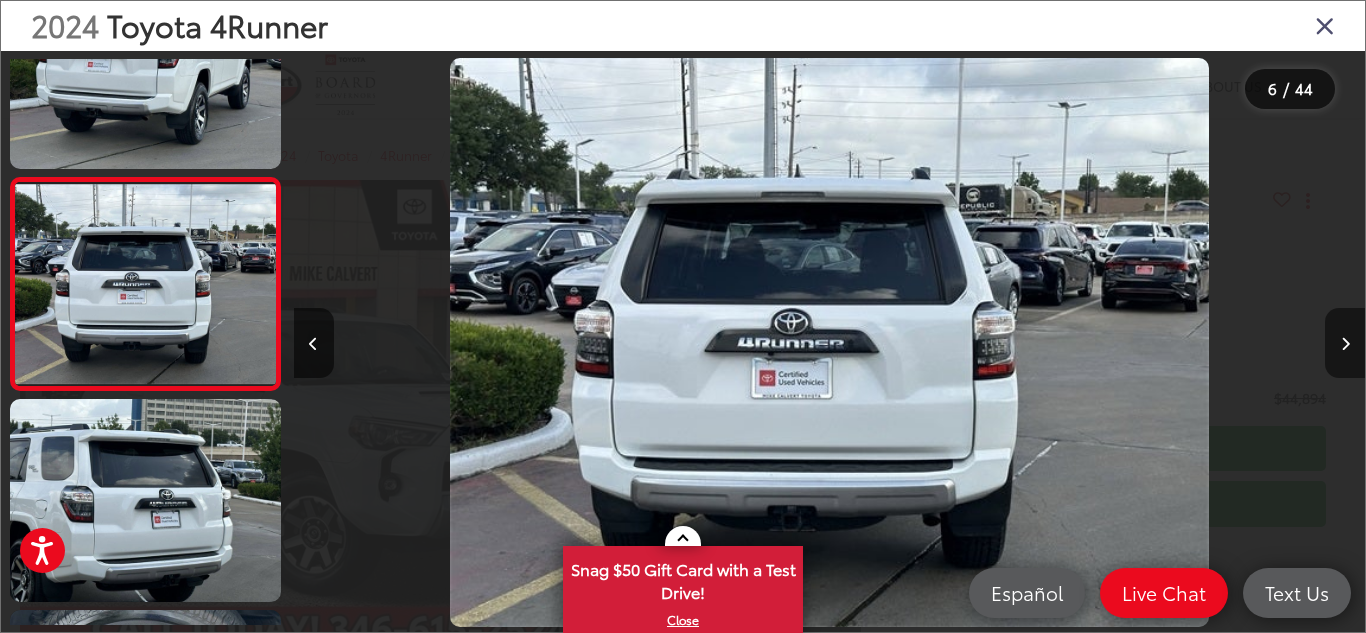 click at bounding box center [1345, 343] 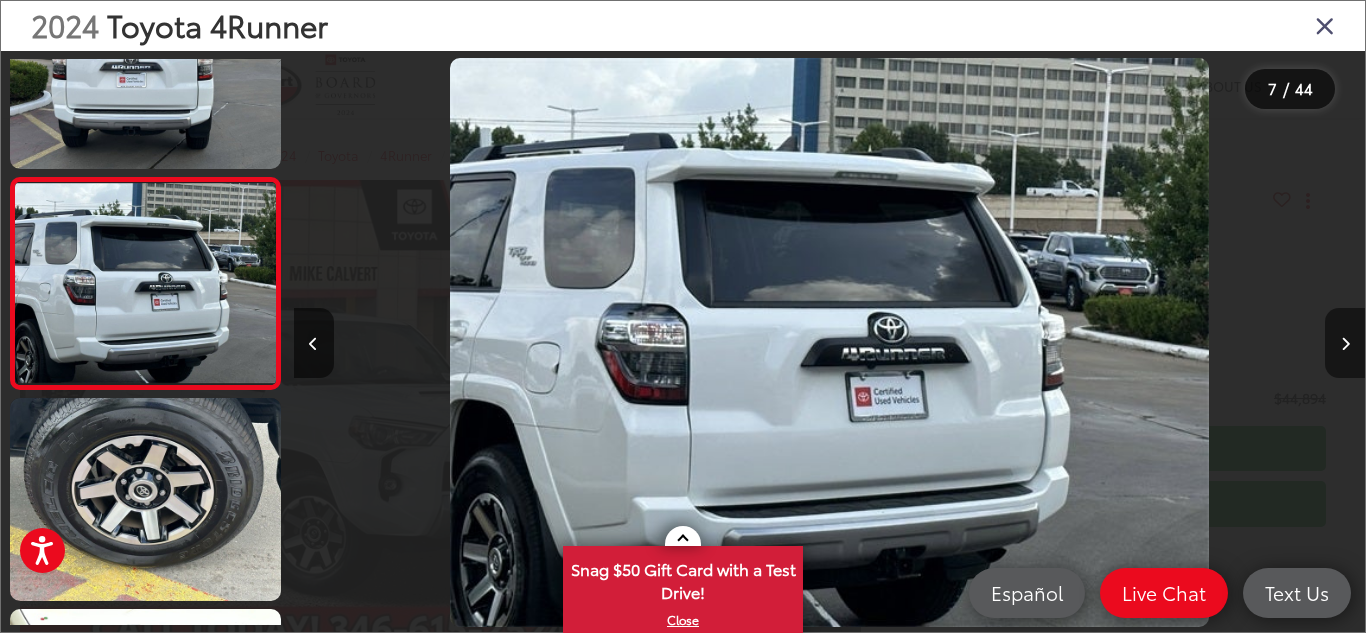 click at bounding box center (1345, 343) 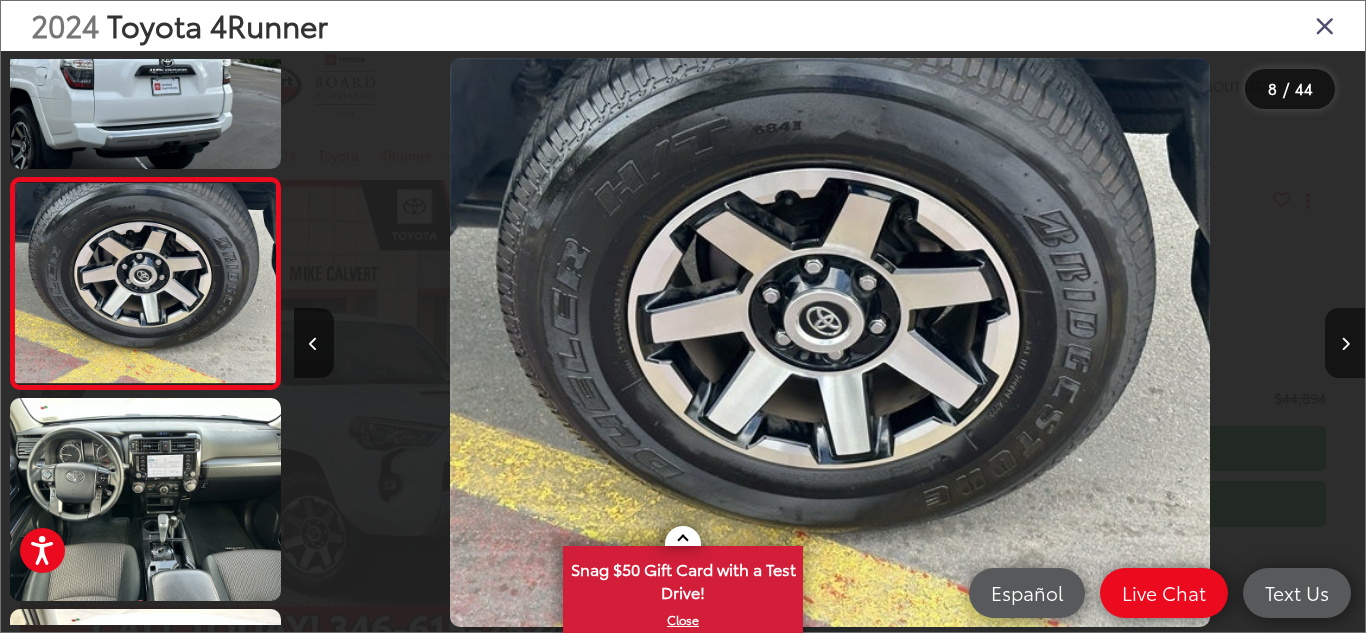 click at bounding box center (1325, 25) 